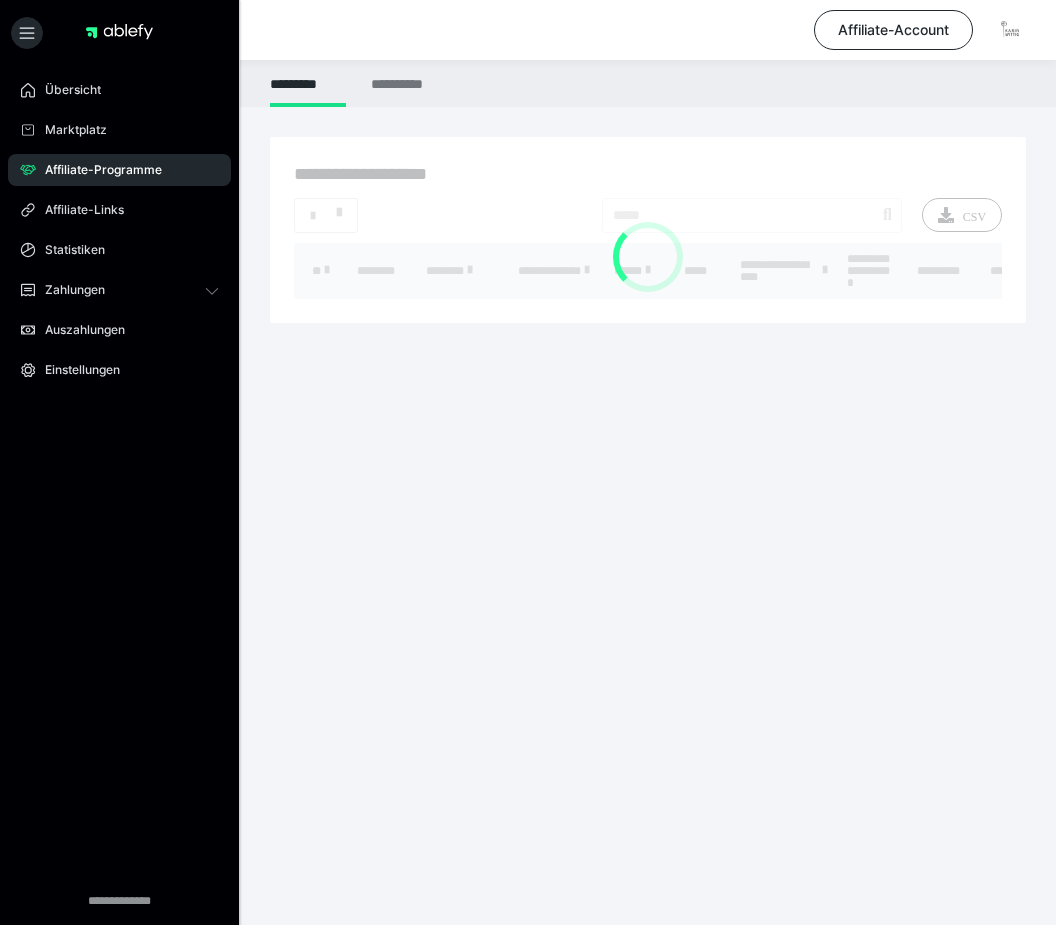 scroll, scrollTop: 0, scrollLeft: 0, axis: both 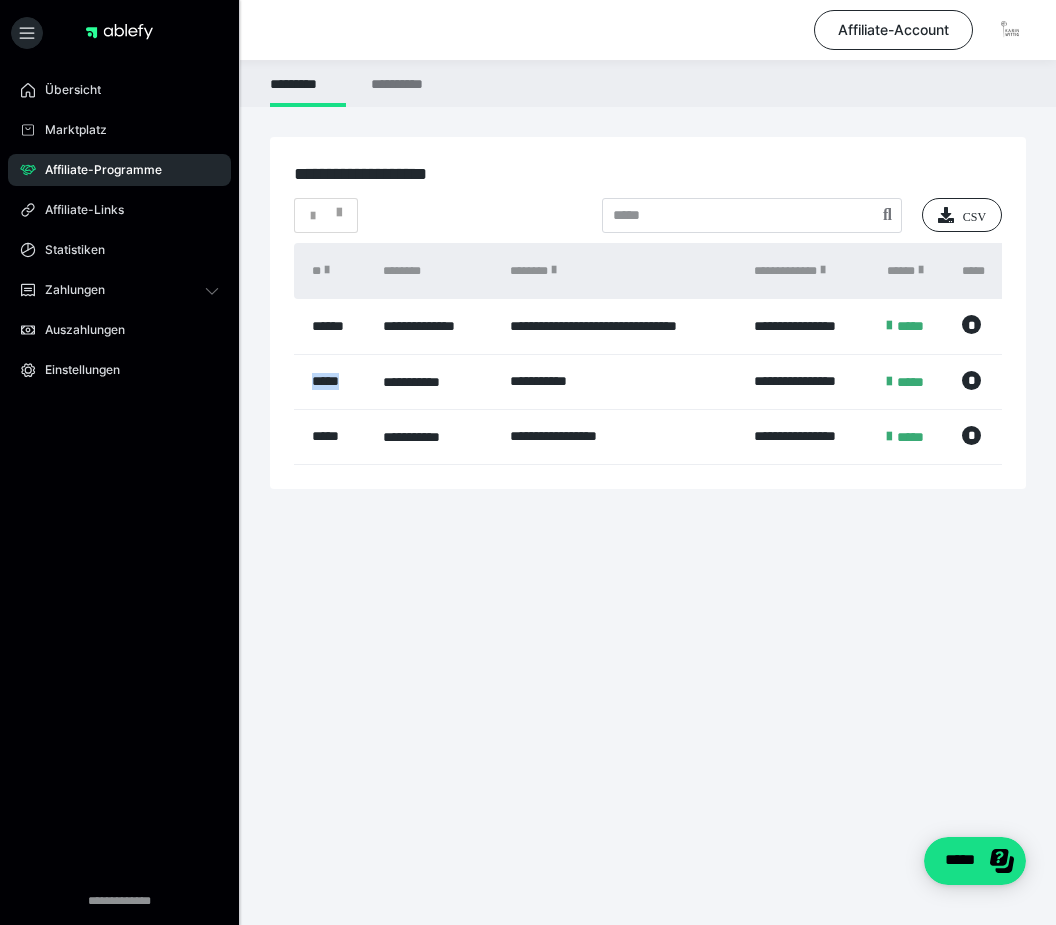 click on "**********" at bounding box center [648, 348] 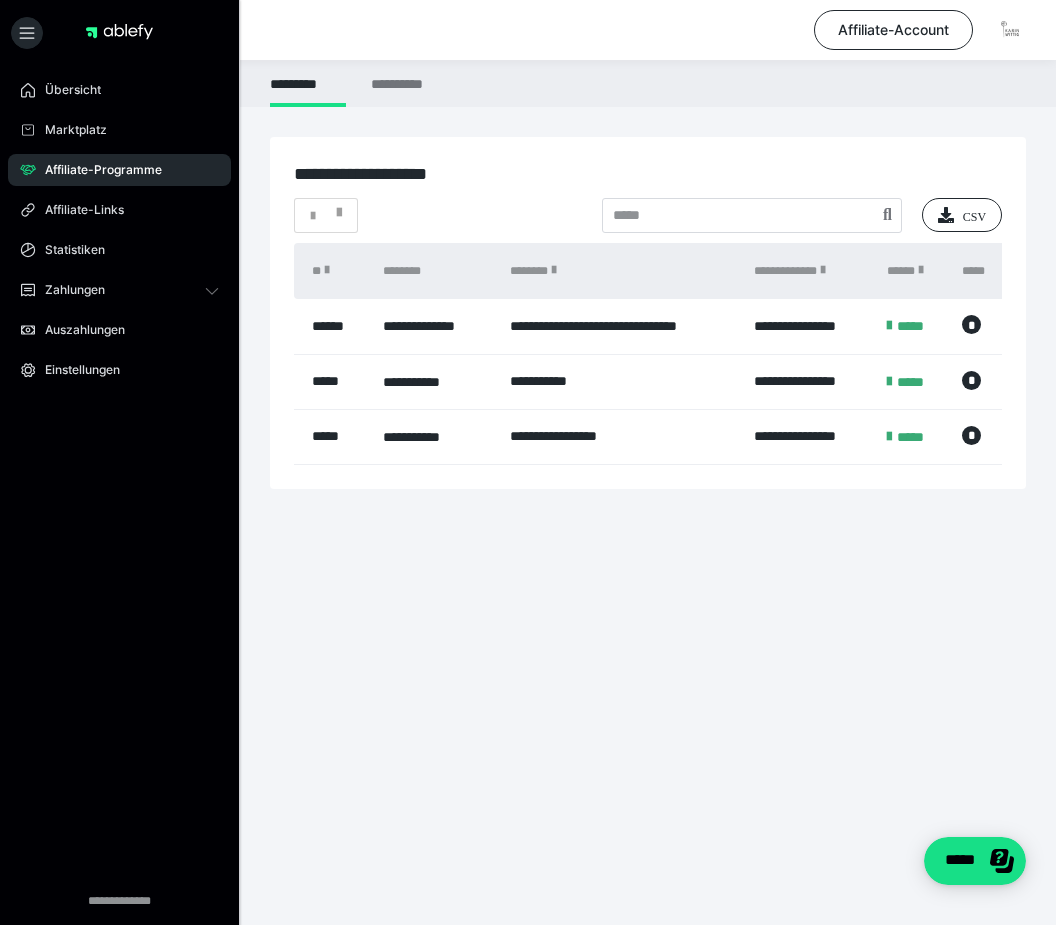 click on "**********" at bounding box center [622, 381] 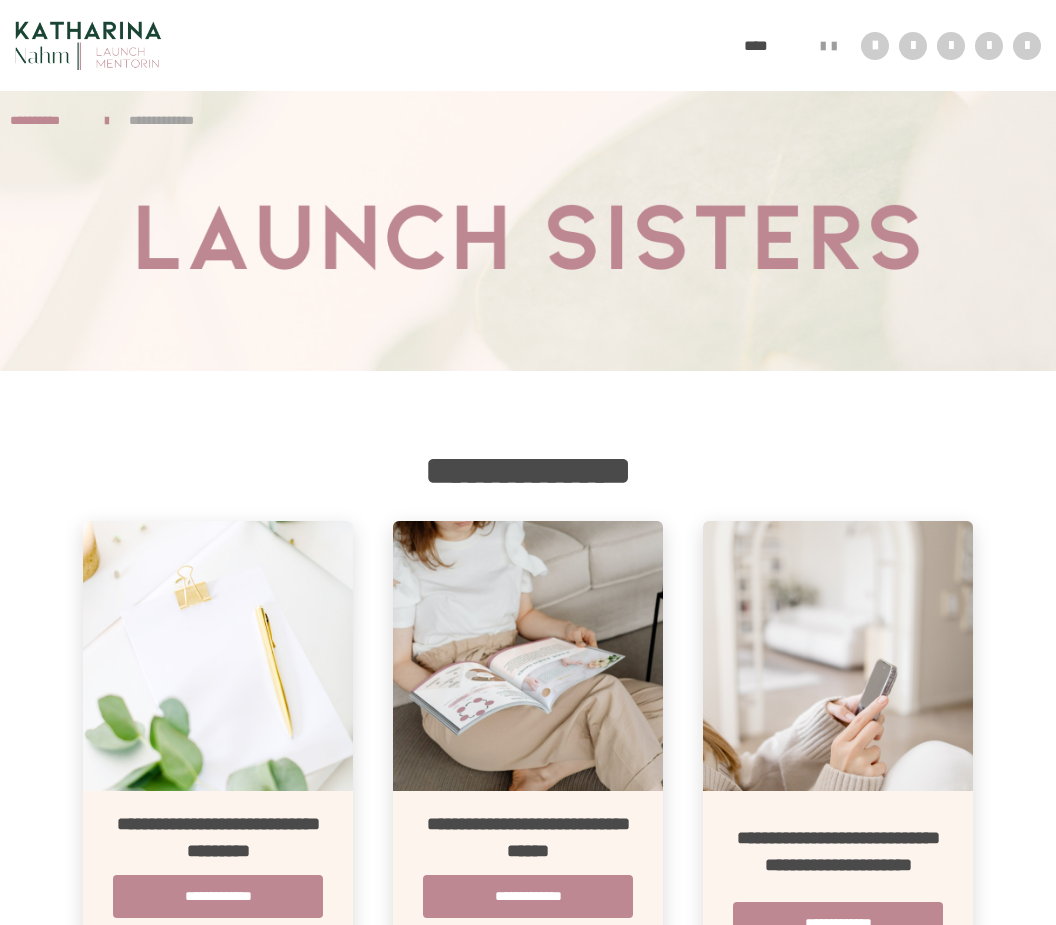 scroll, scrollTop: 810, scrollLeft: 0, axis: vertical 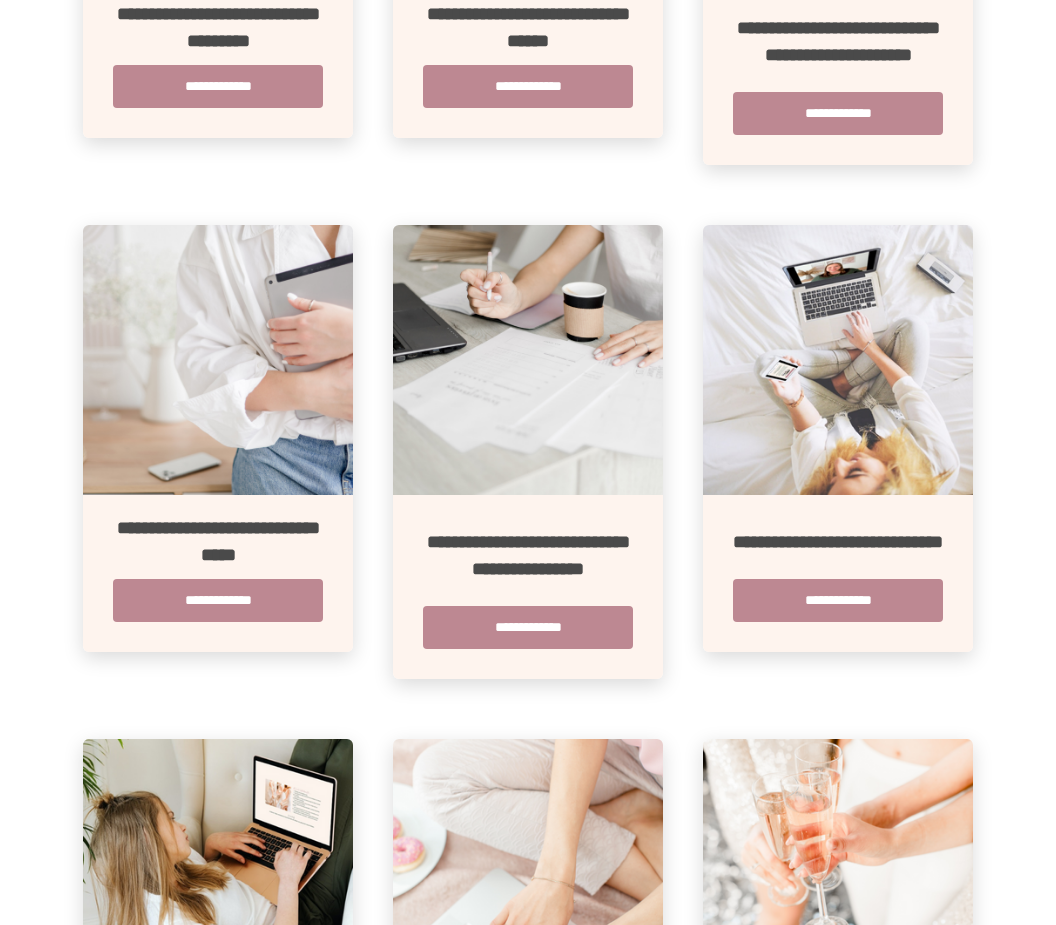 click on "**********" at bounding box center [528, 495] 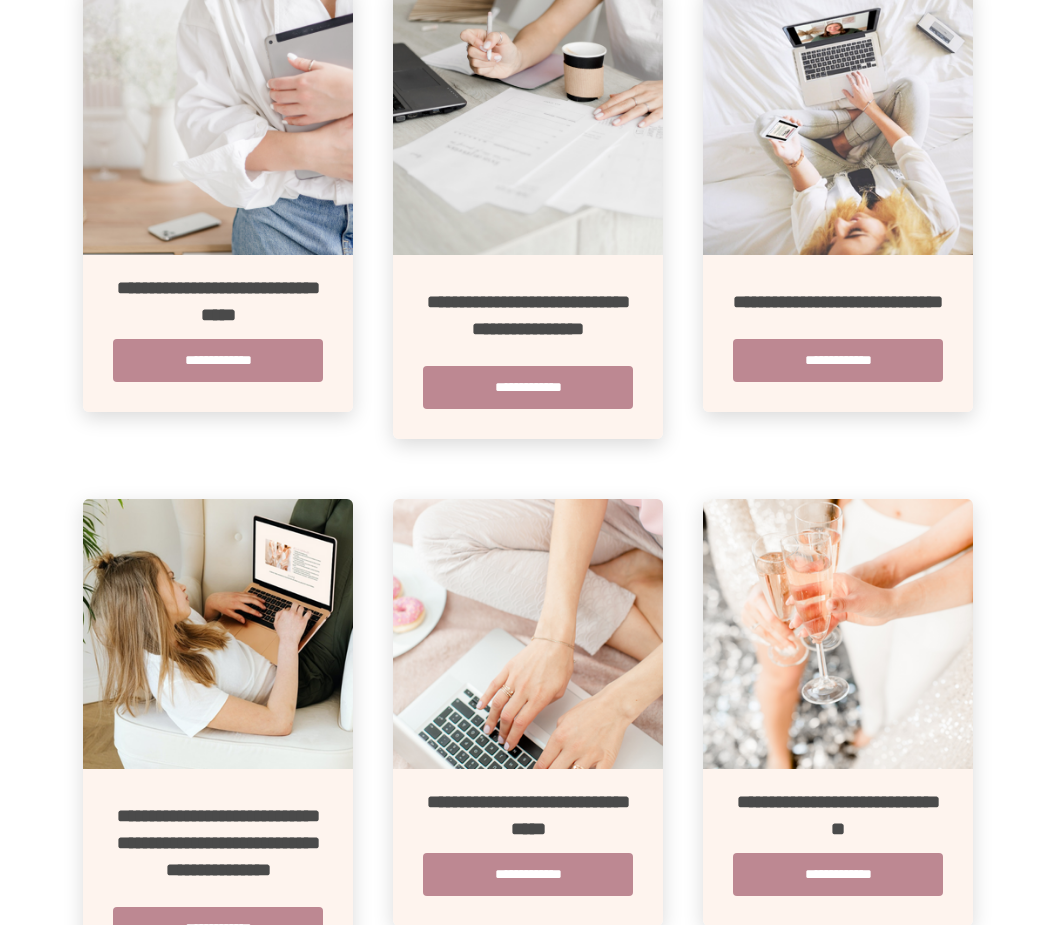 scroll, scrollTop: 1101, scrollLeft: 0, axis: vertical 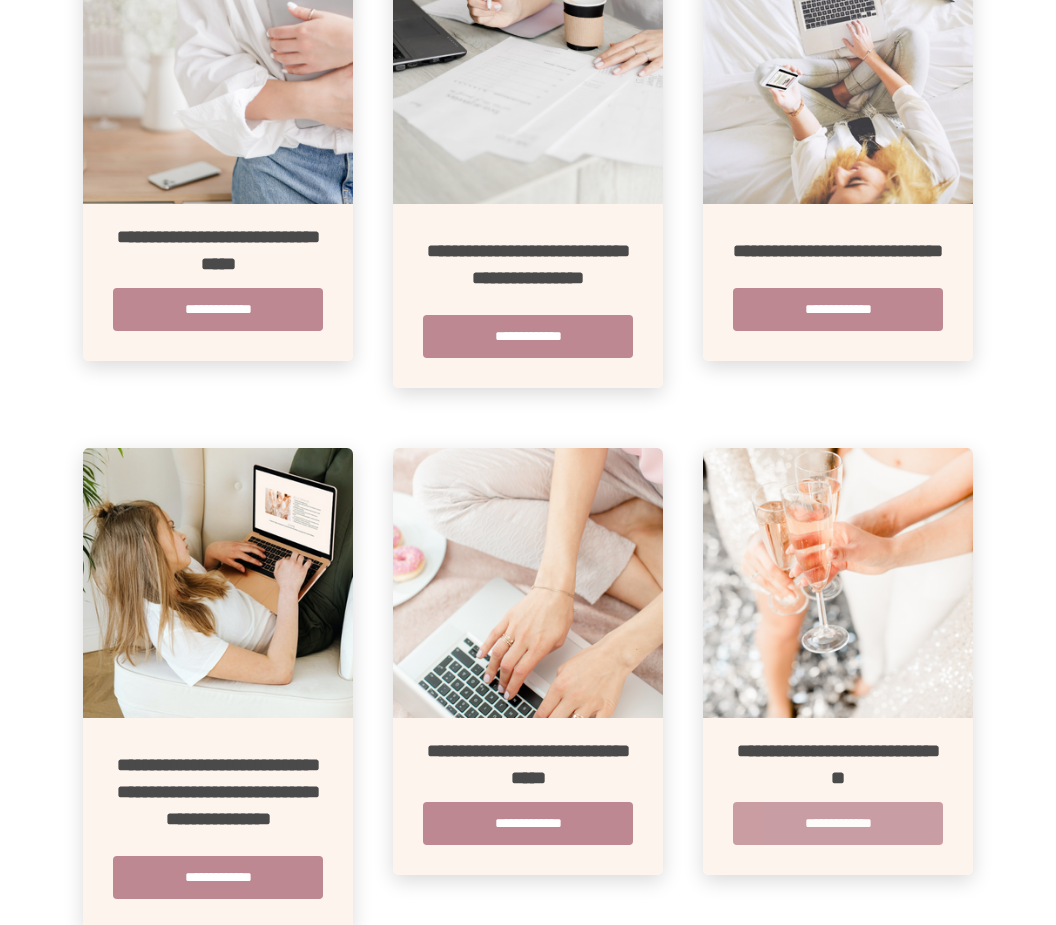 click on "**********" at bounding box center (838, 823) 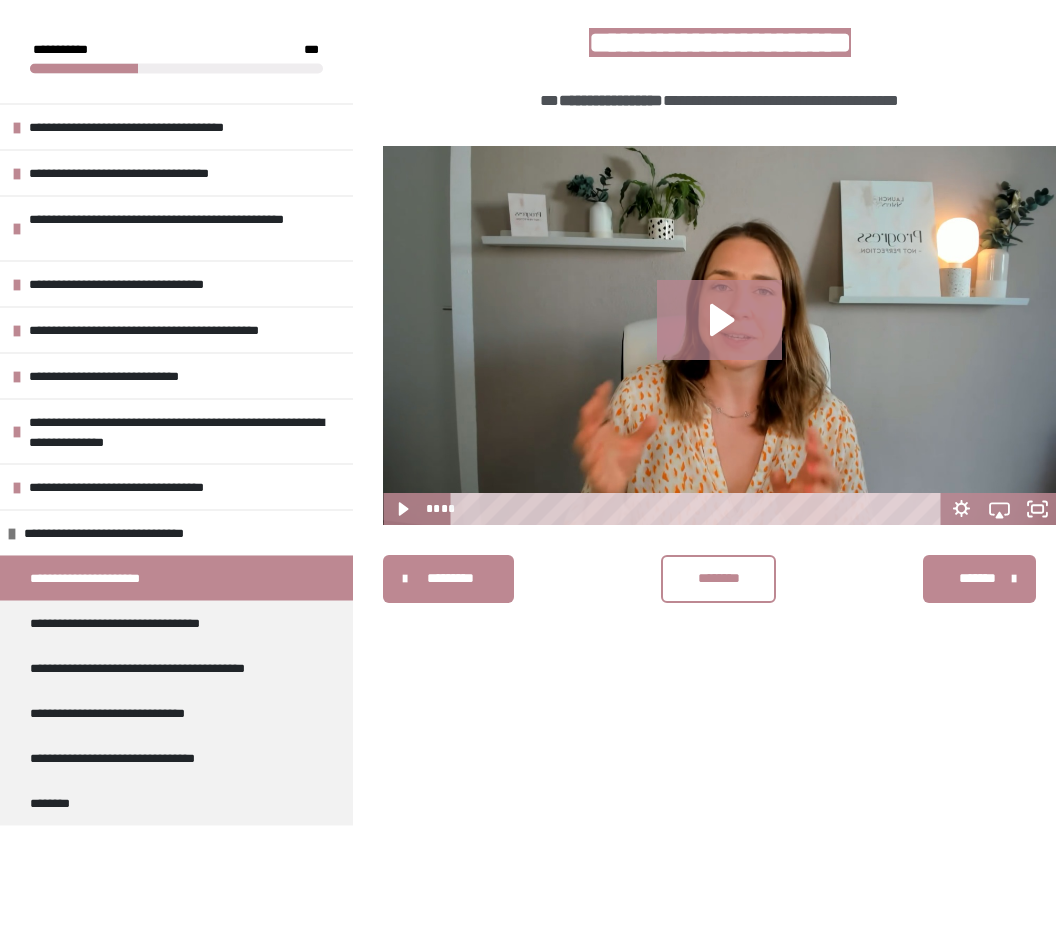 scroll, scrollTop: 431, scrollLeft: 0, axis: vertical 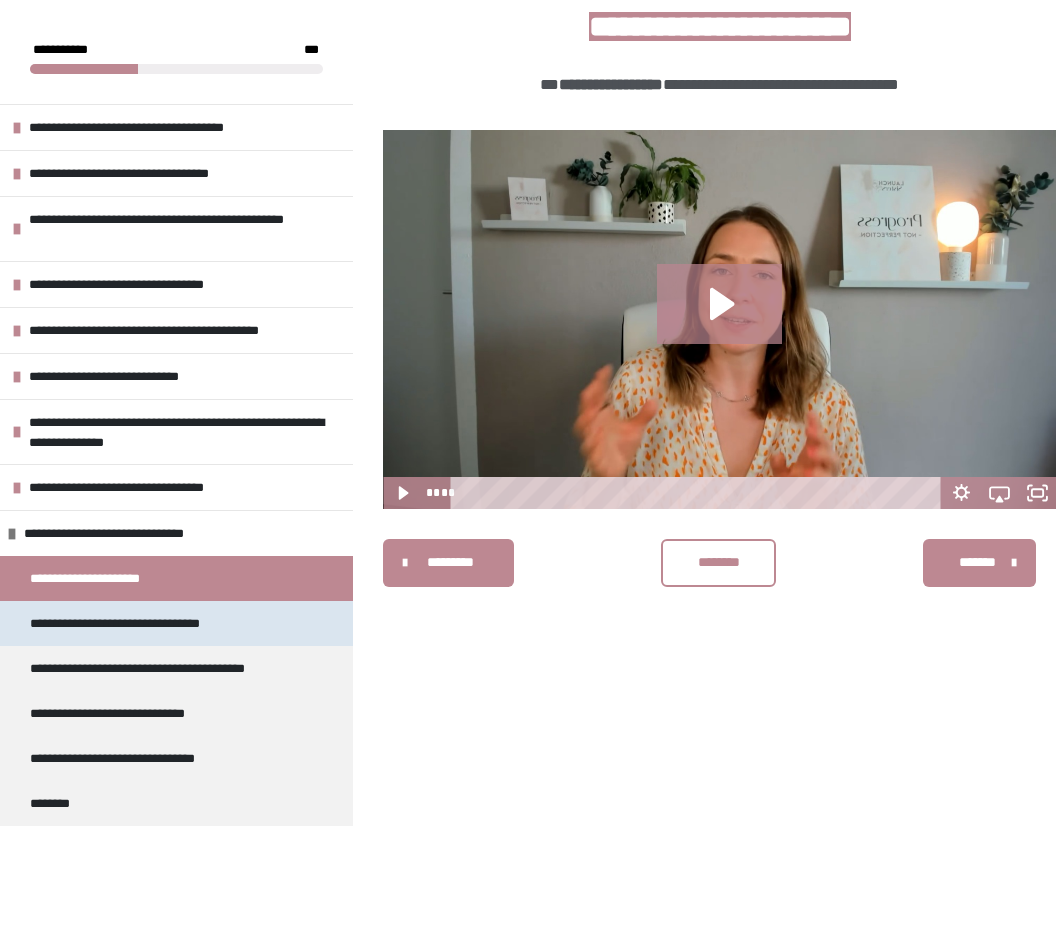 click on "**********" at bounding box center [130, 623] 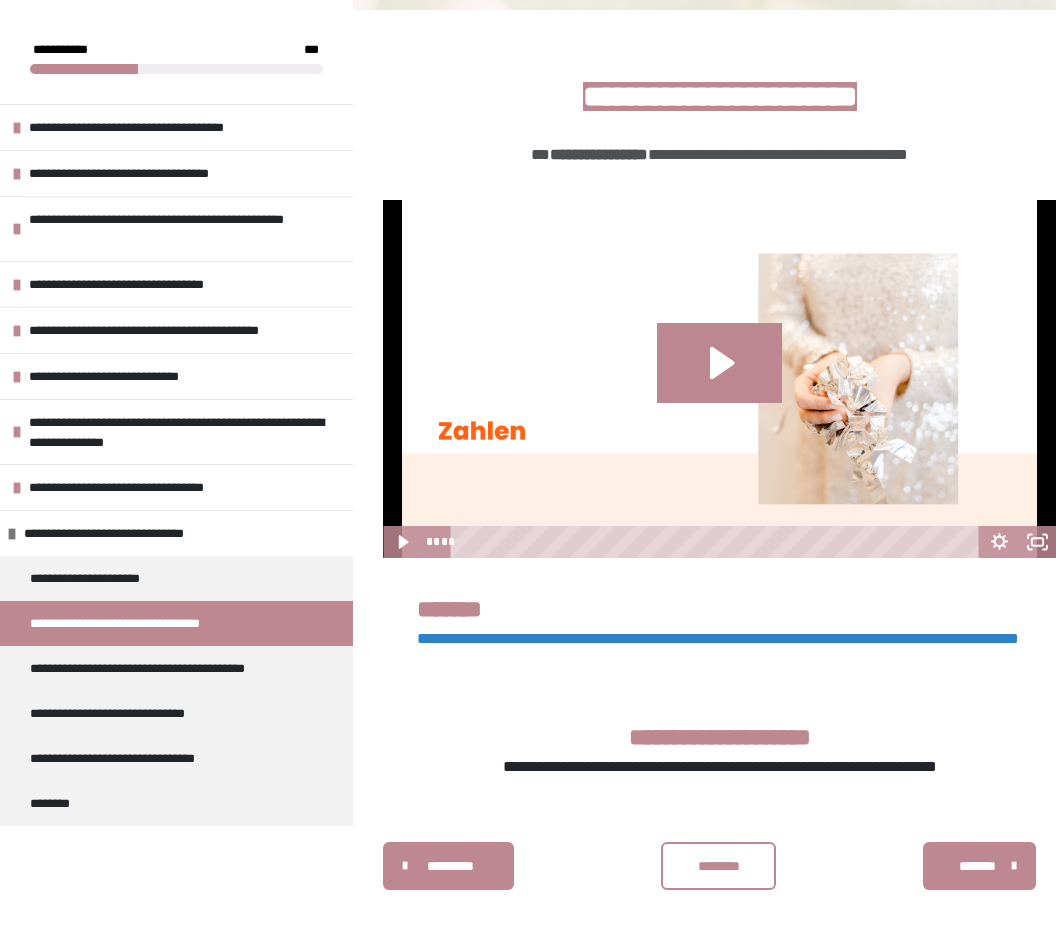 click 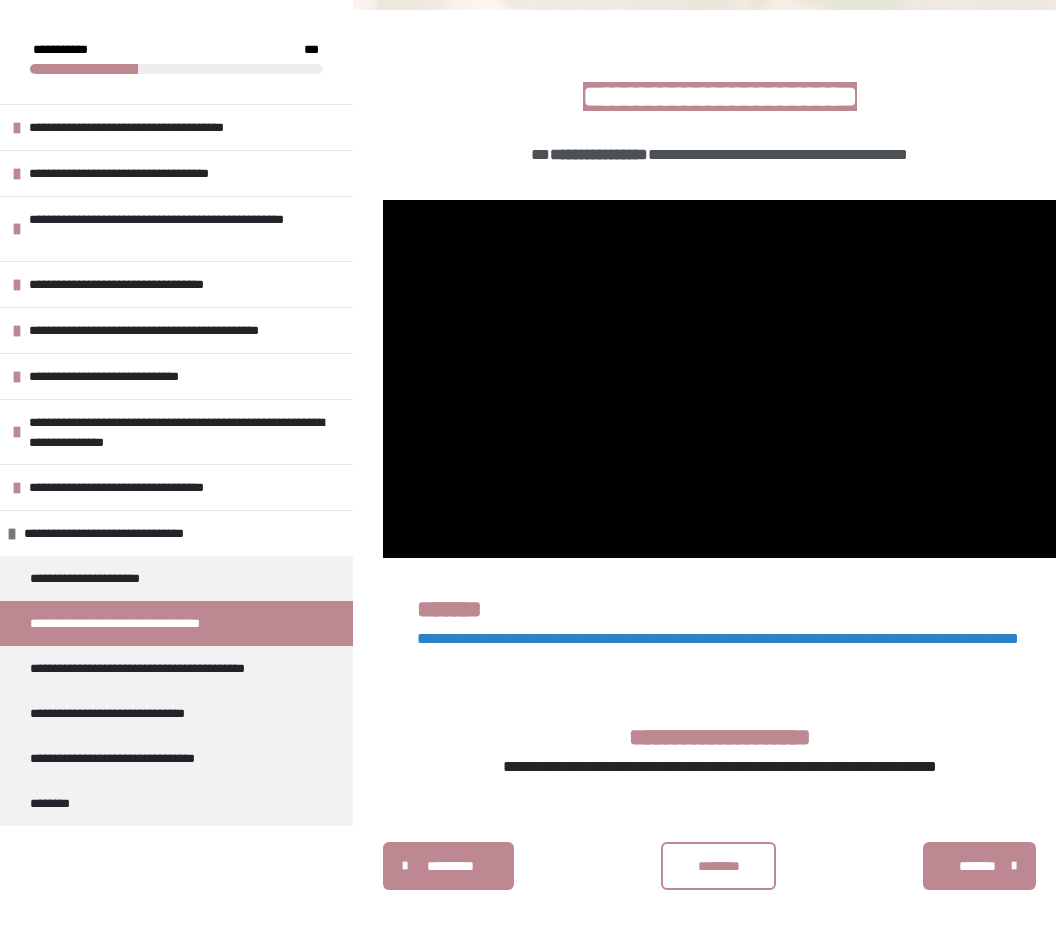 click at bounding box center (719, 379) 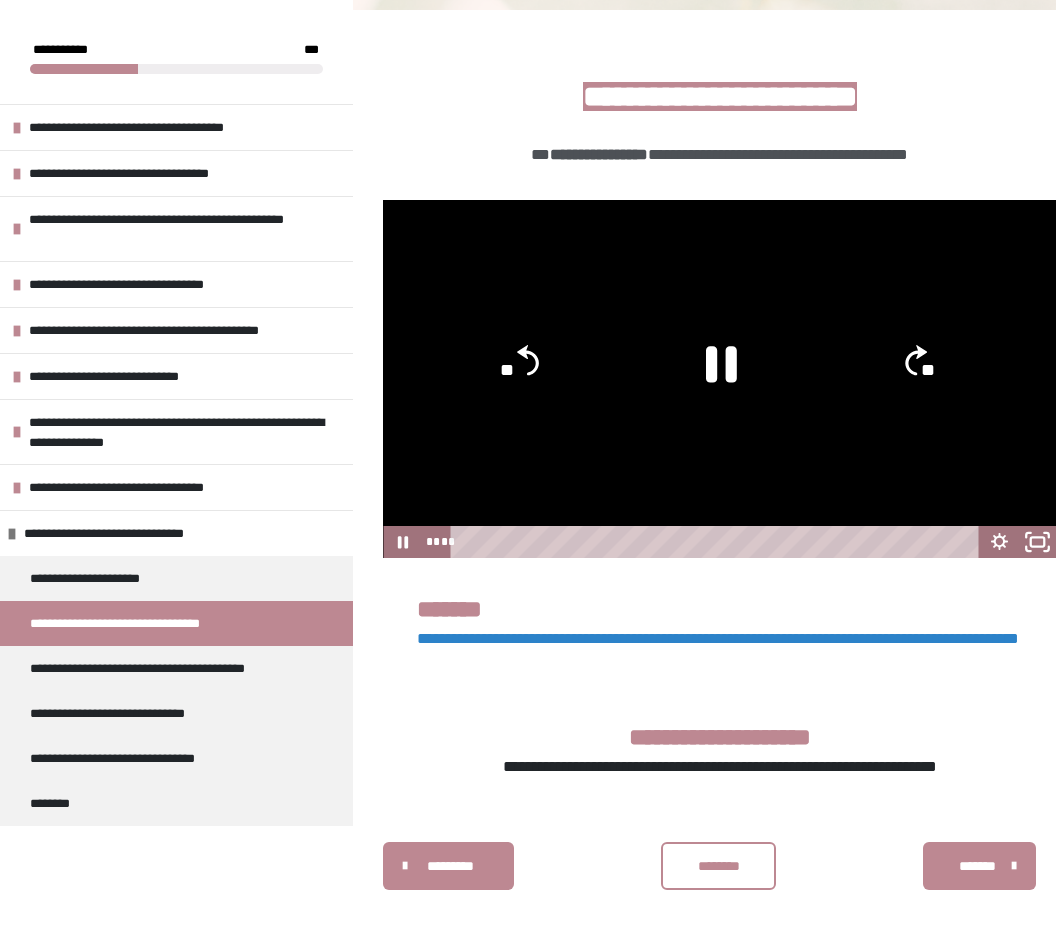 click 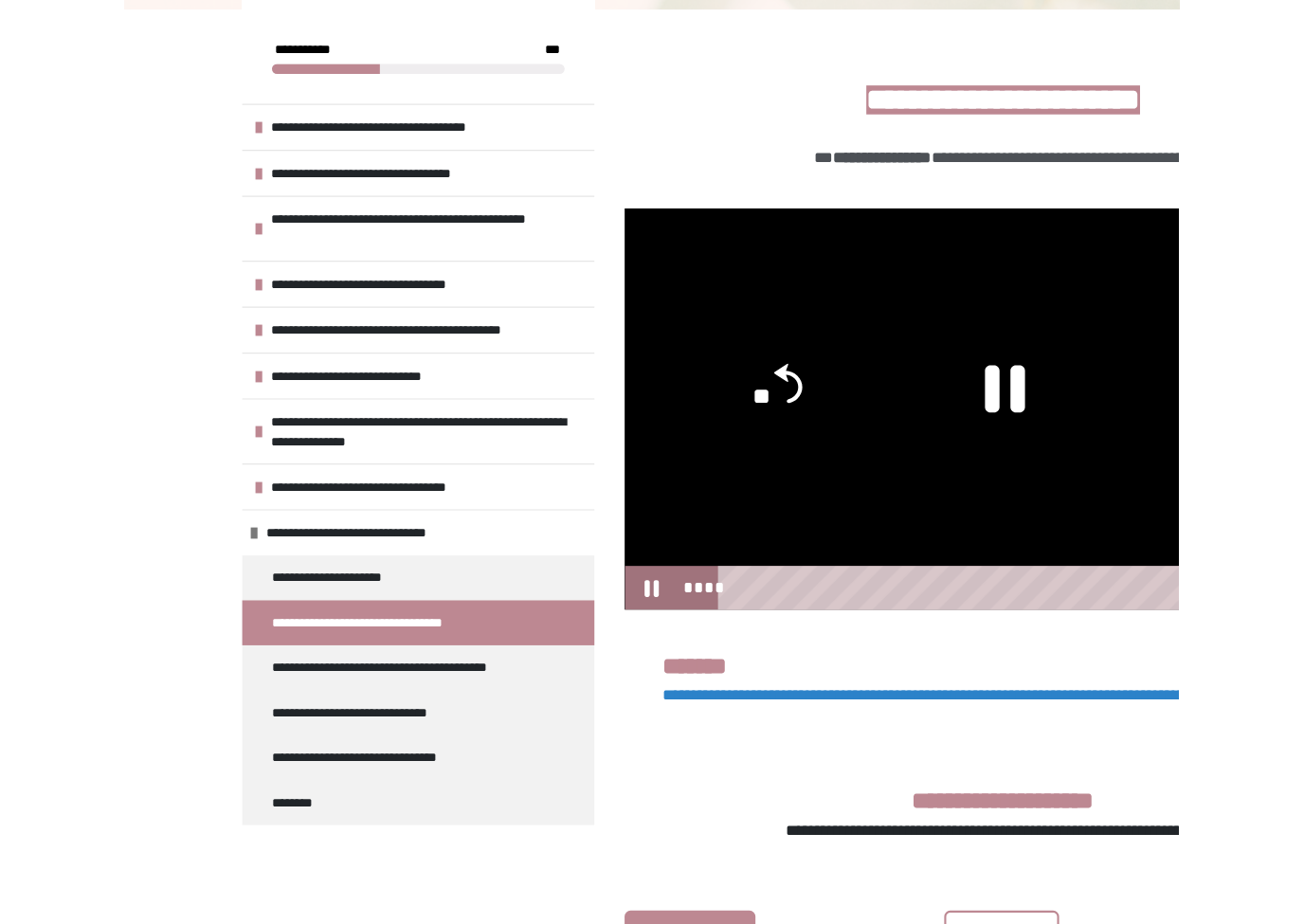 scroll, scrollTop: 23, scrollLeft: 0, axis: vertical 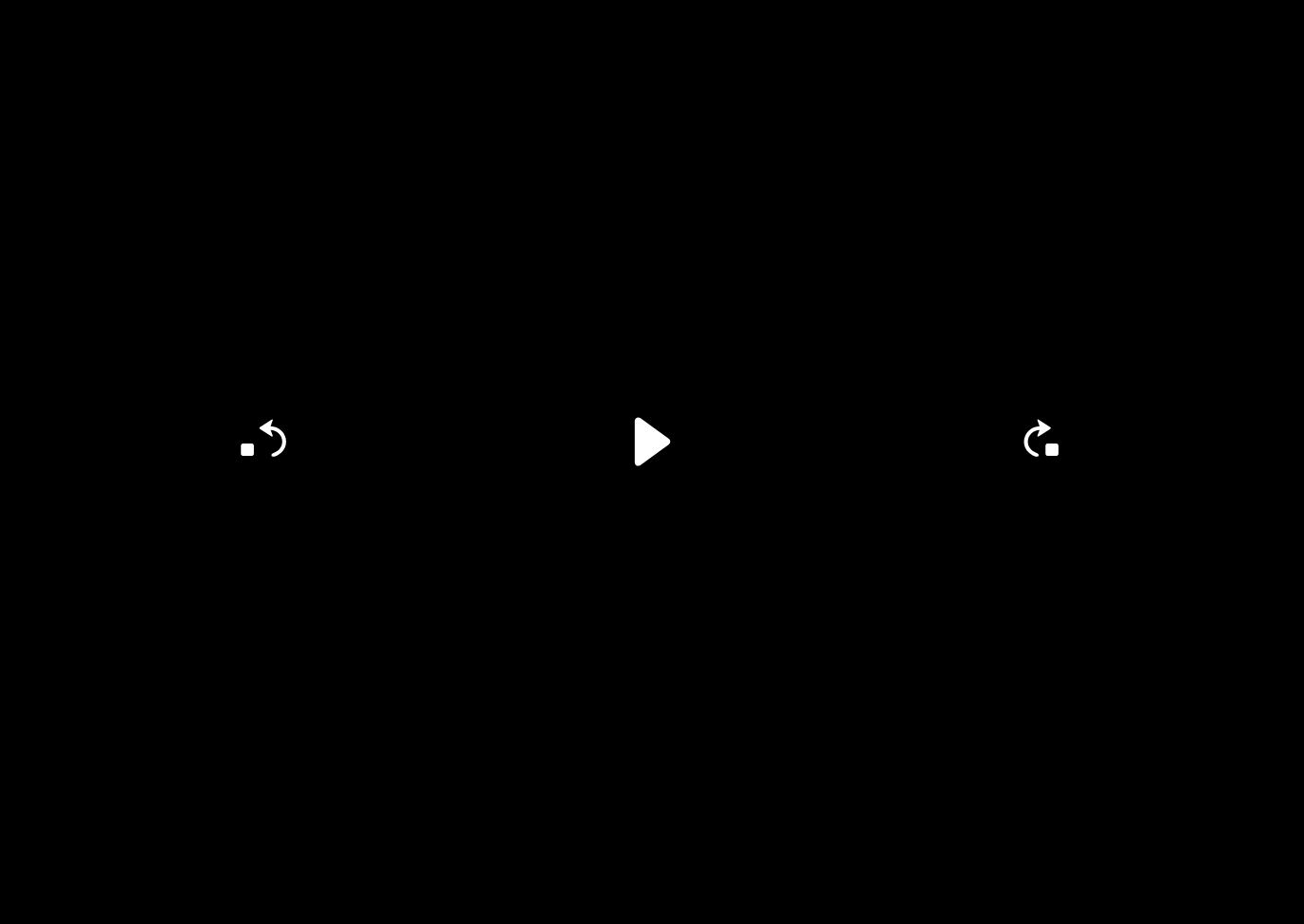 click at bounding box center [652, 462] 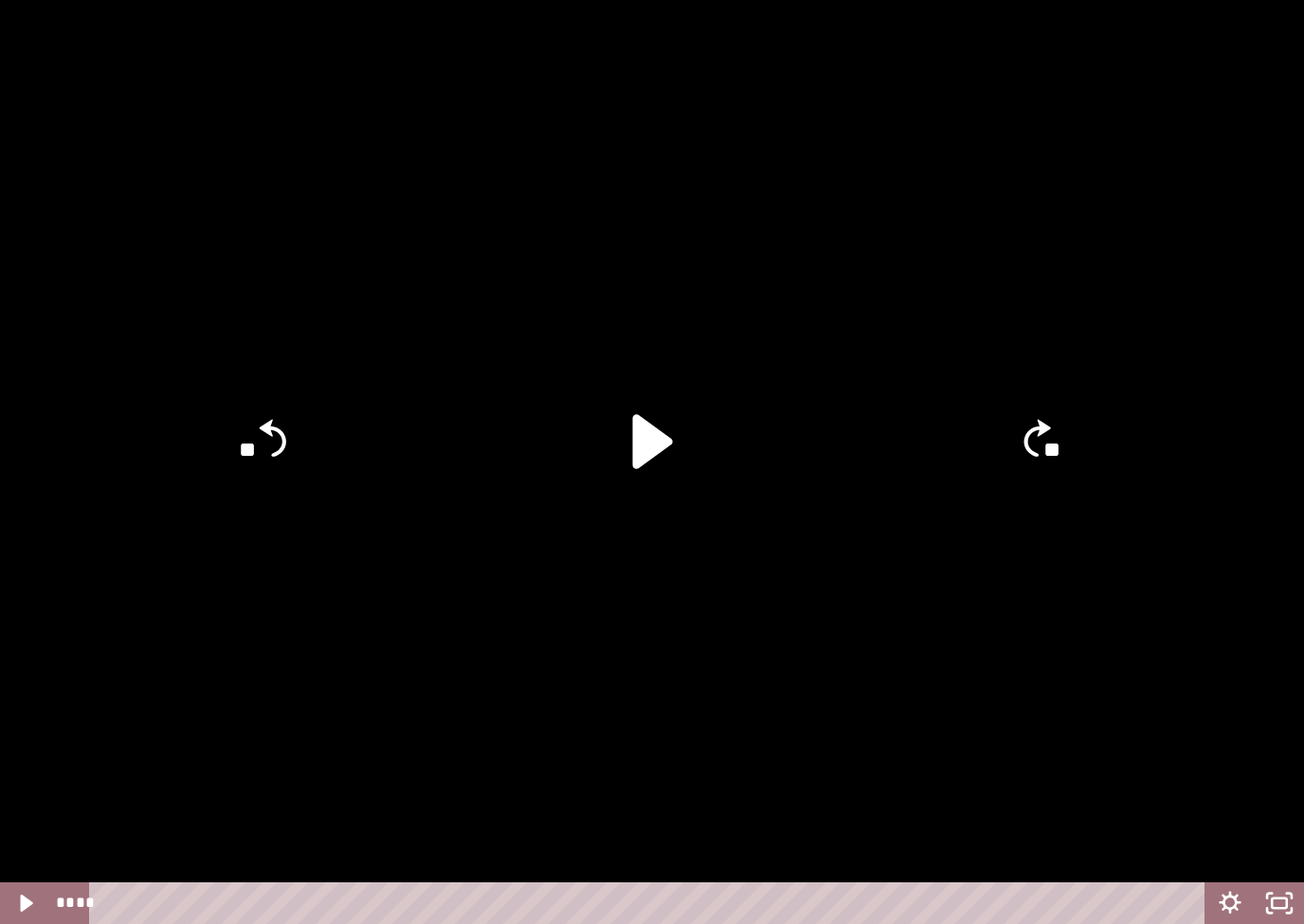 click 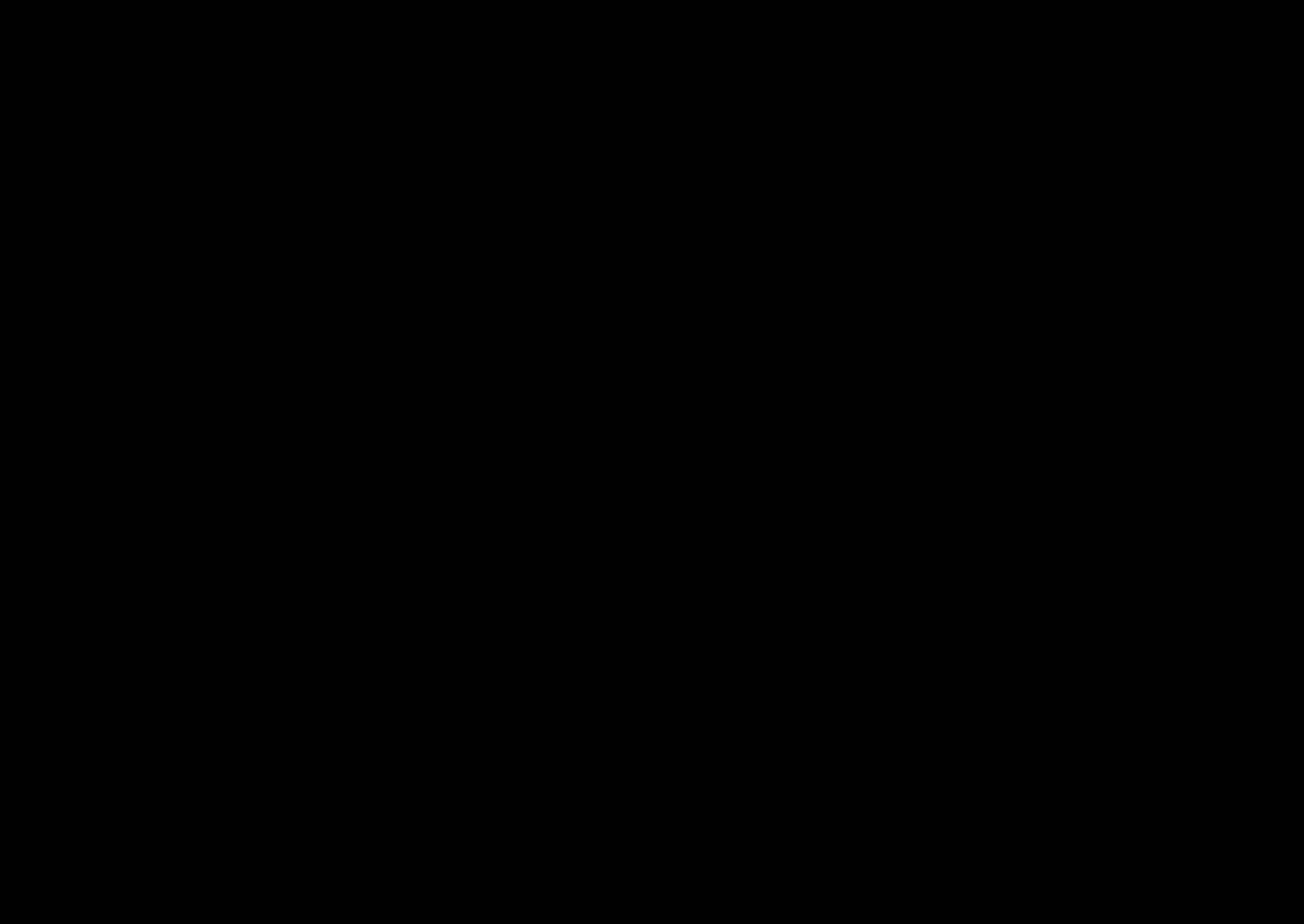 click at bounding box center (652, 462) 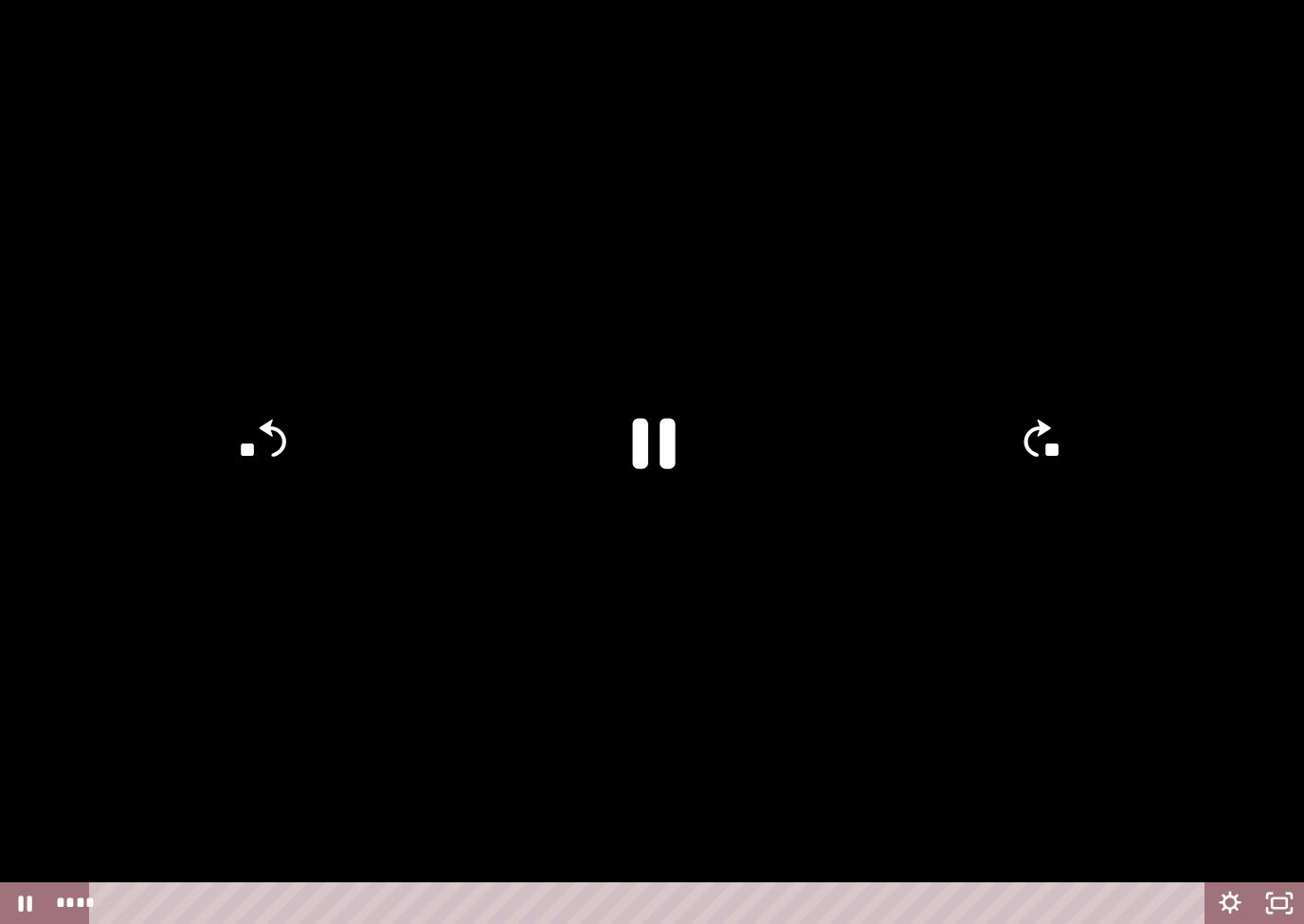 click 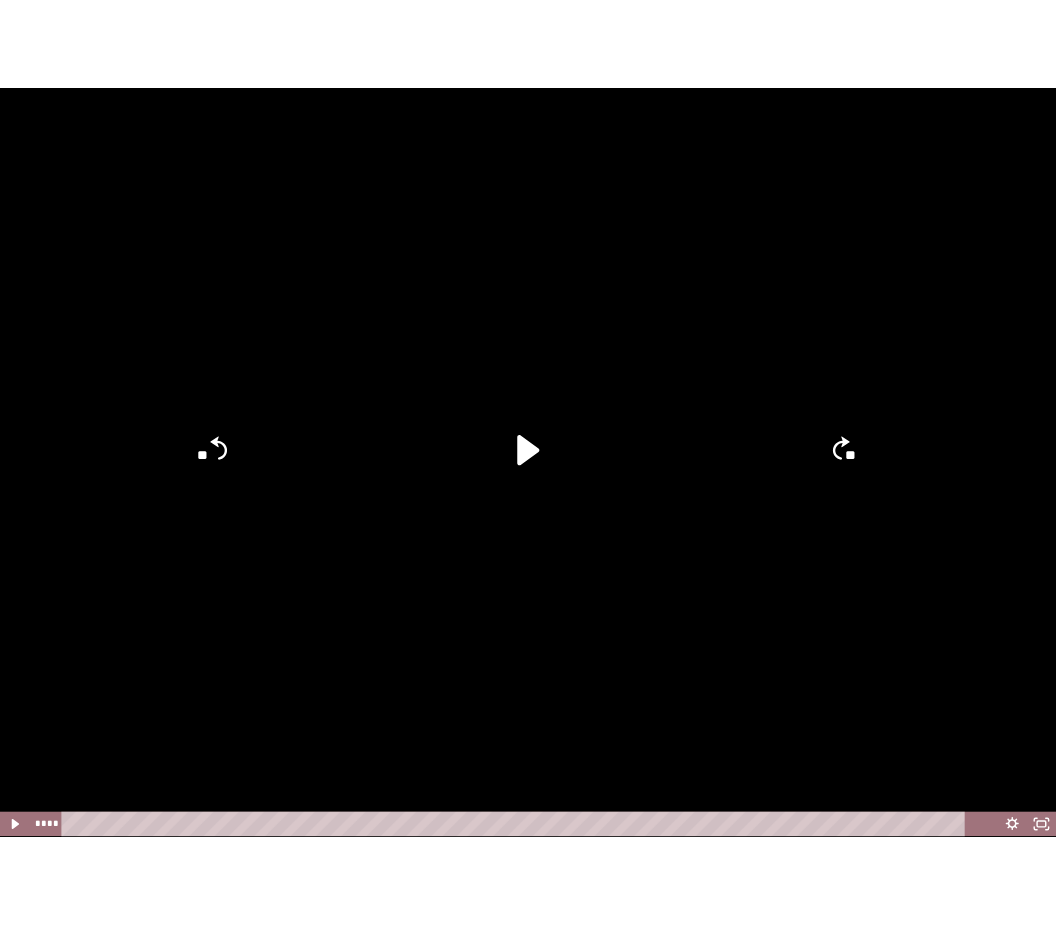 scroll, scrollTop: 361, scrollLeft: 0, axis: vertical 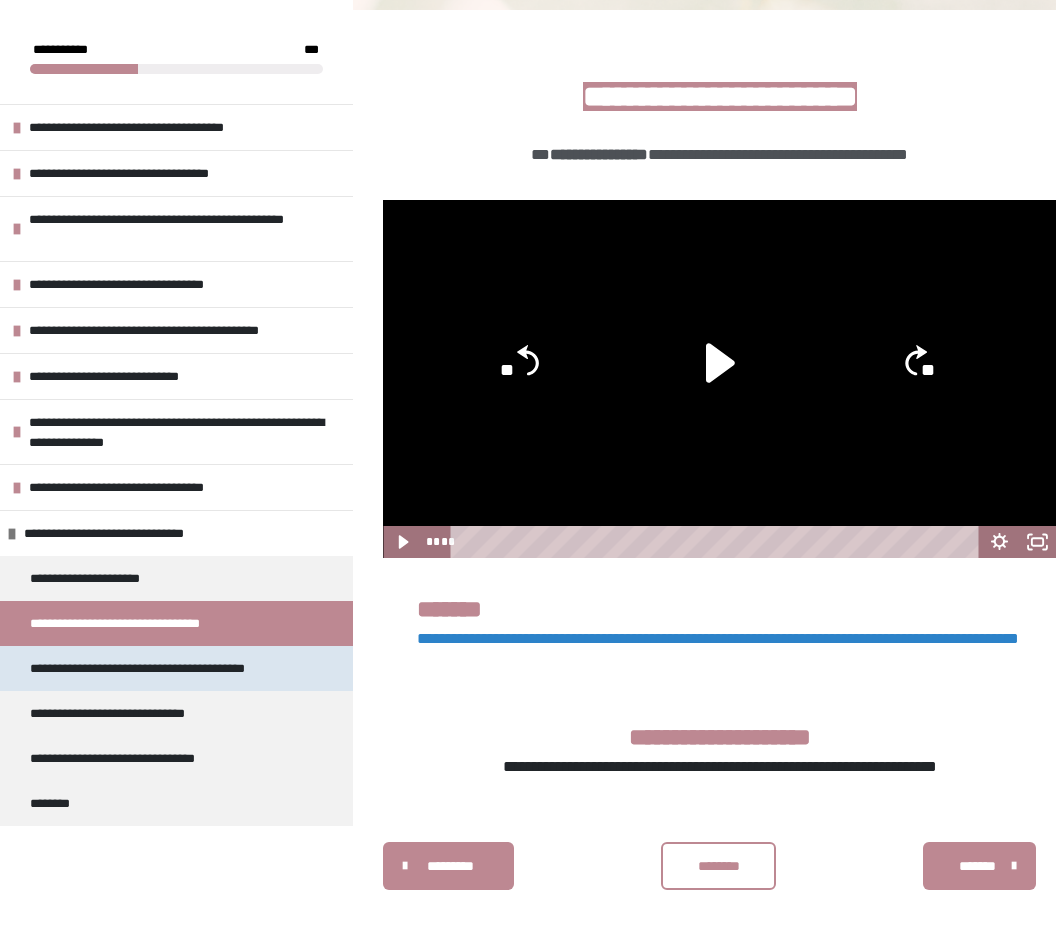 click on "**********" at bounding box center (163, 668) 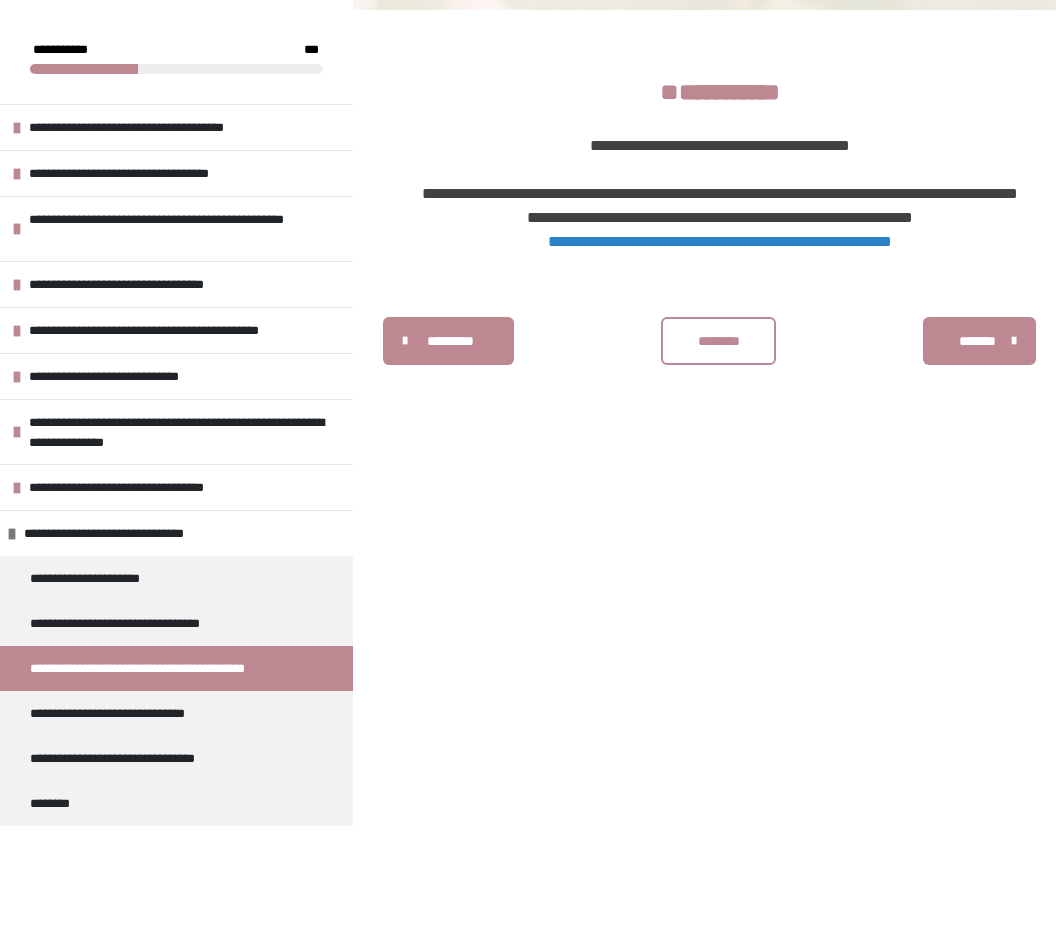 click on "**********" at bounding box center (720, 241) 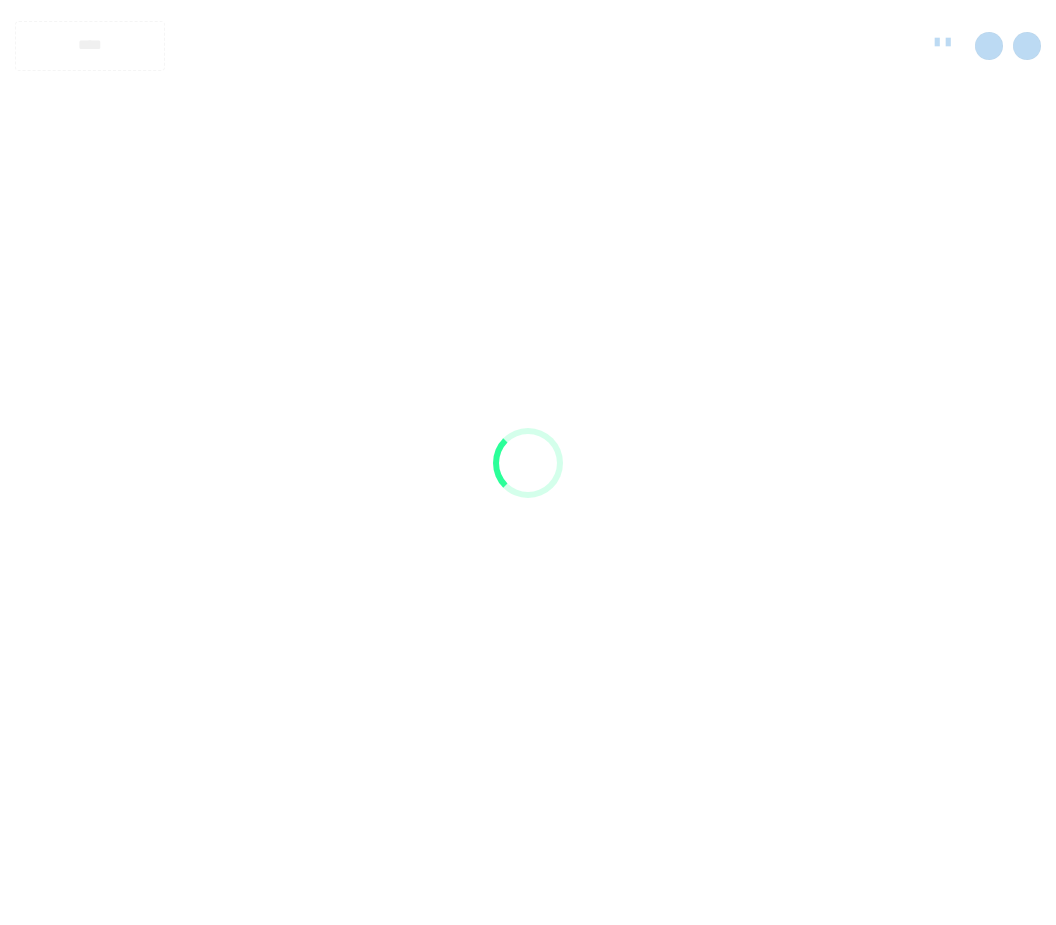 scroll, scrollTop: 25, scrollLeft: 0, axis: vertical 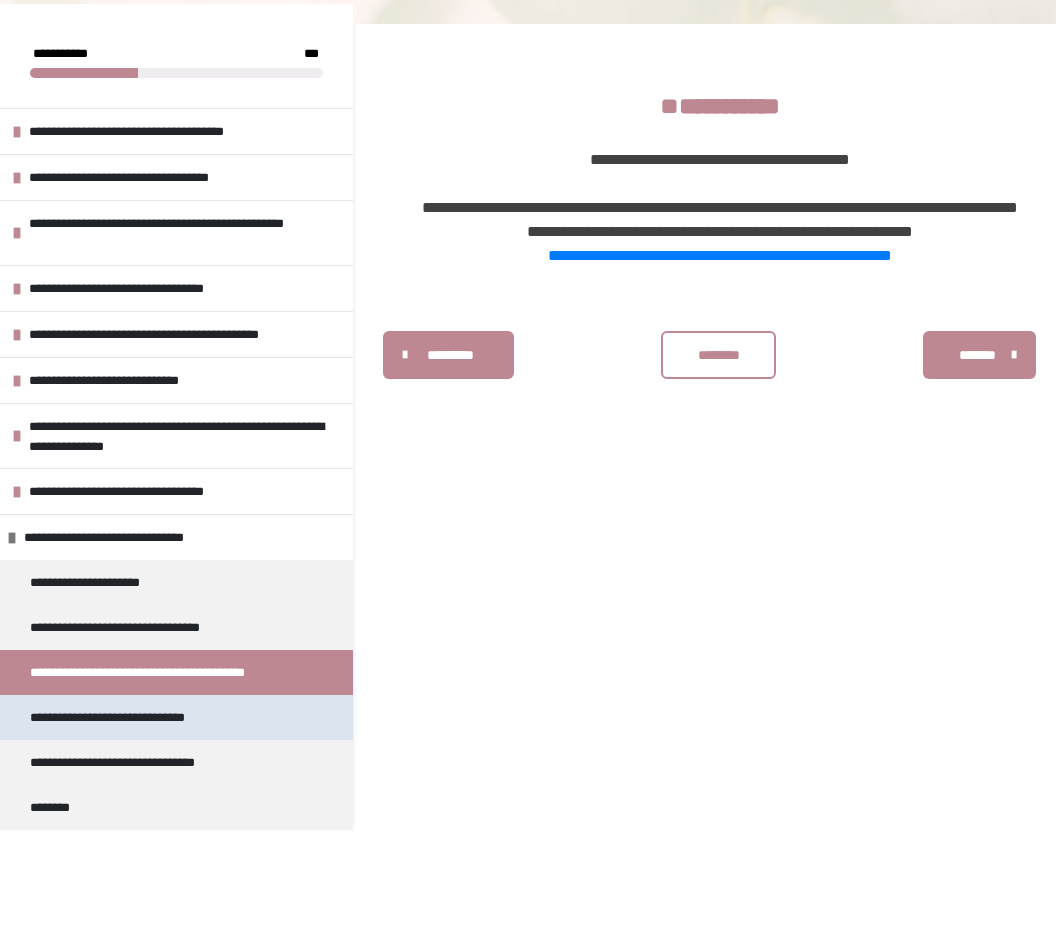 click on "**********" at bounding box center [127, 717] 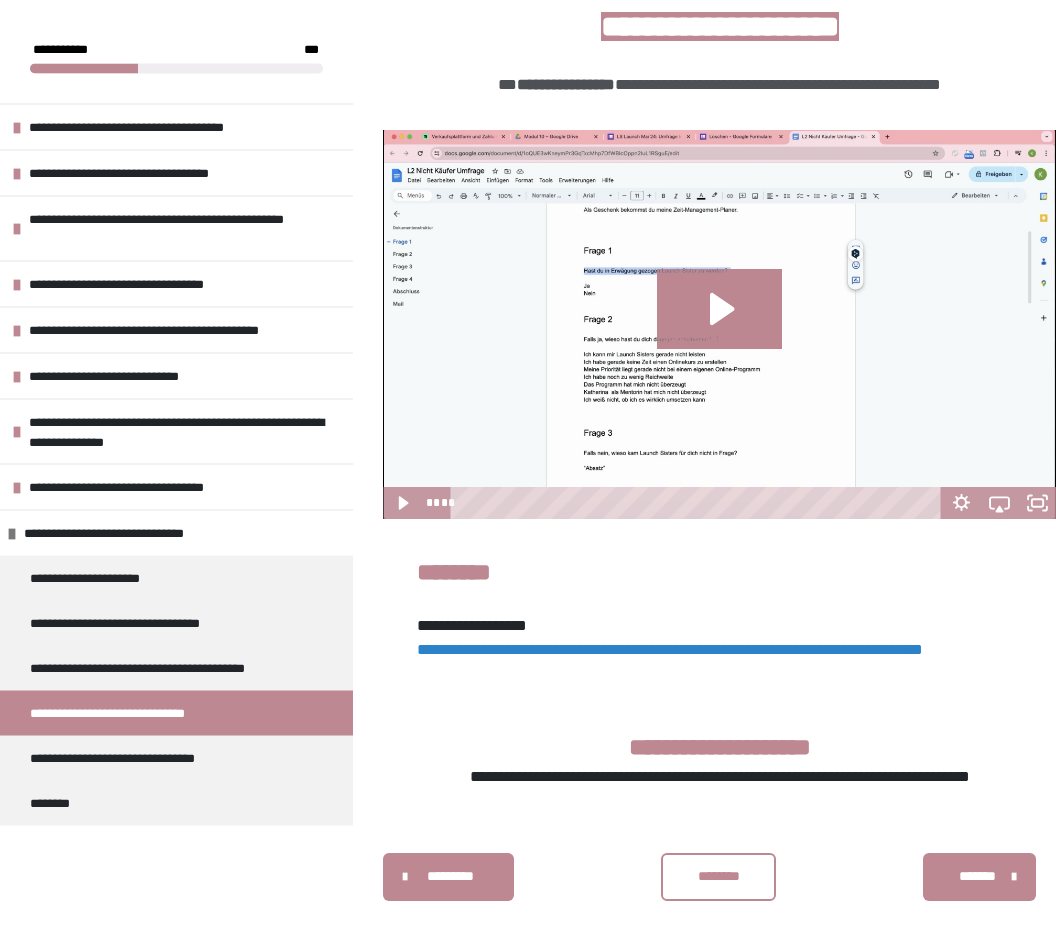 scroll, scrollTop: 431, scrollLeft: 0, axis: vertical 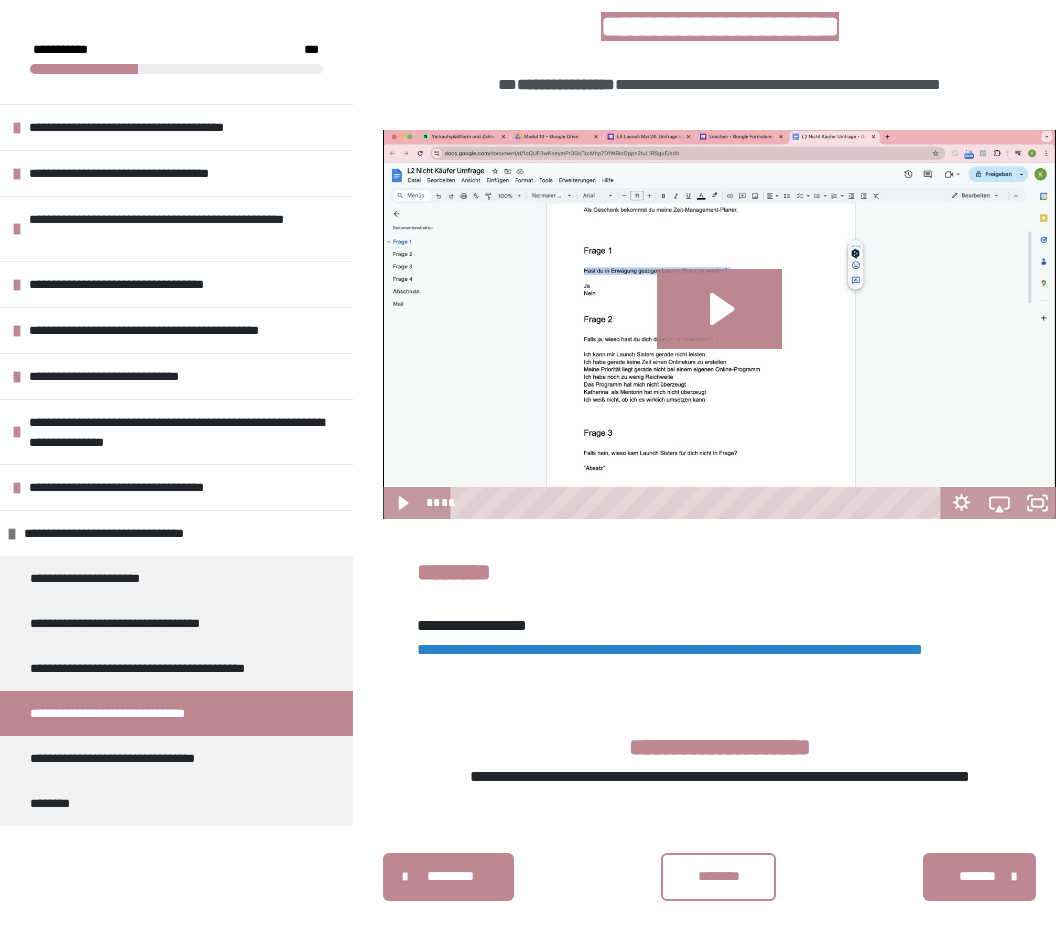 click 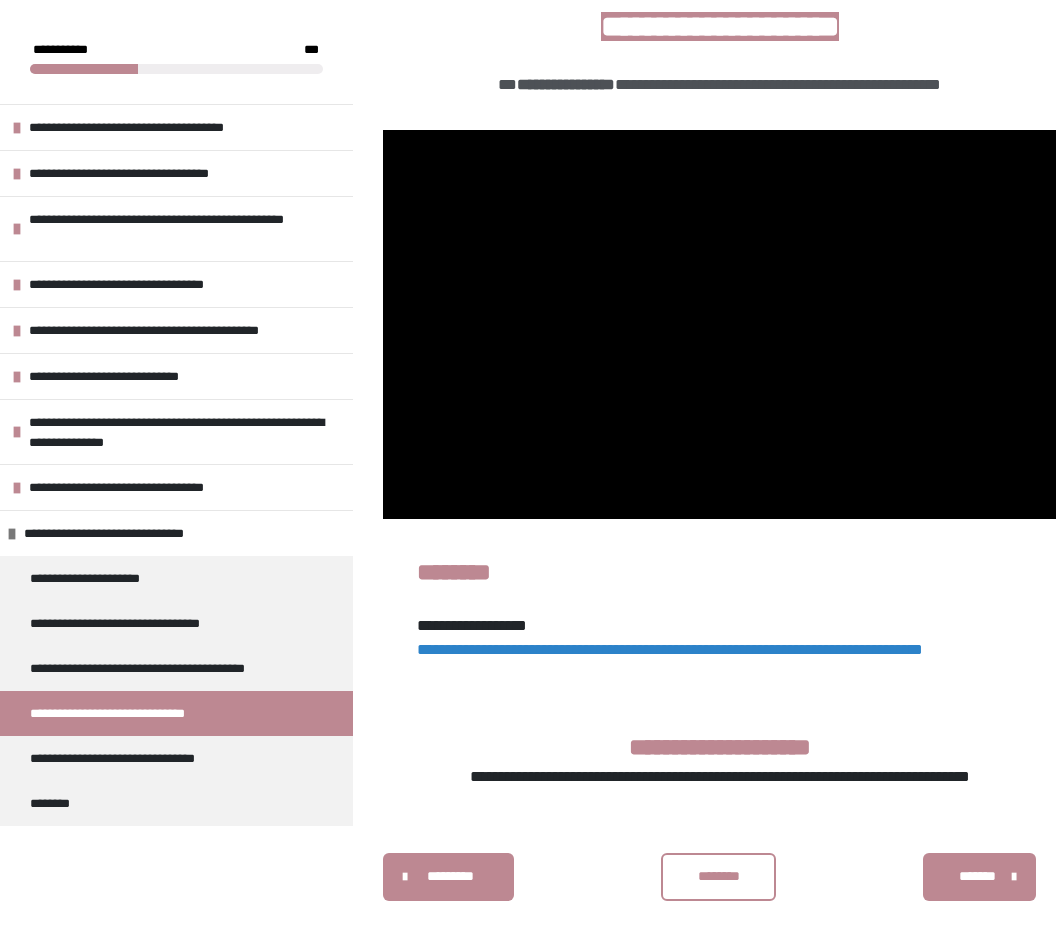 click at bounding box center [719, 324] 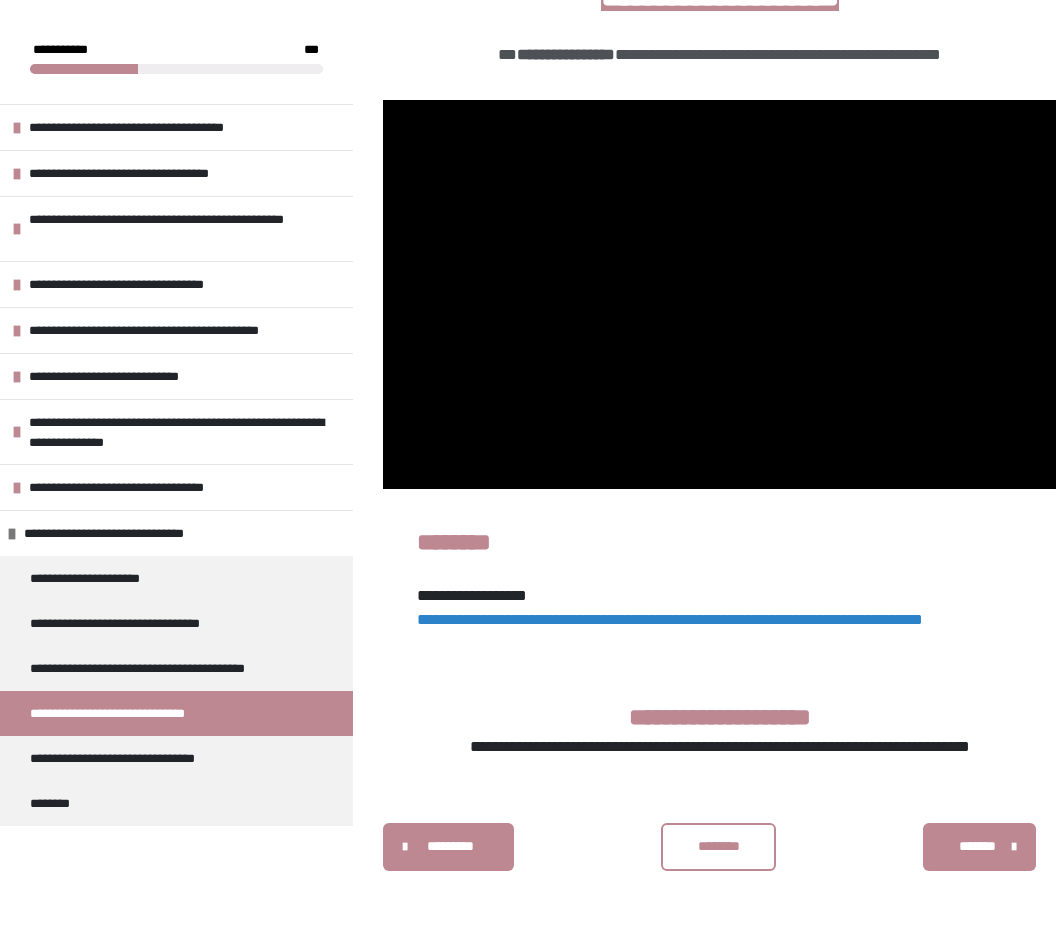 scroll, scrollTop: 476, scrollLeft: 0, axis: vertical 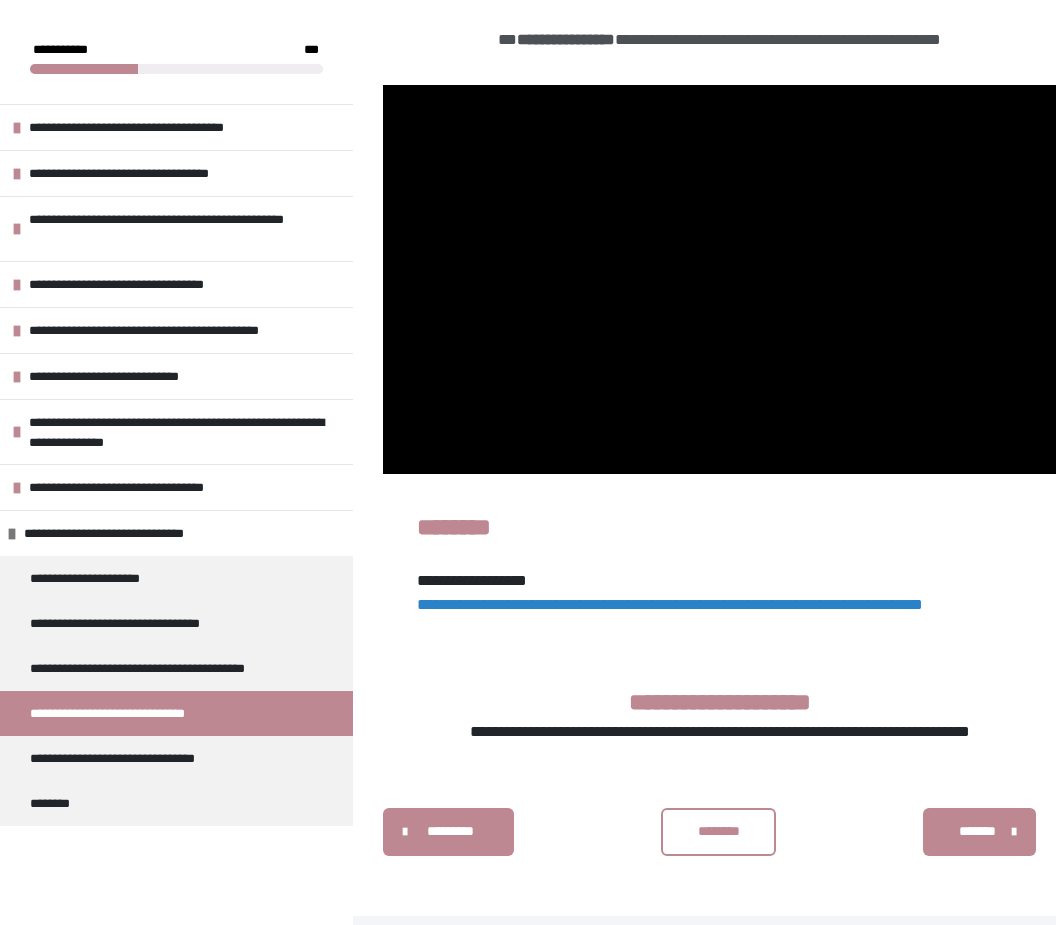 click at bounding box center [719, 279] 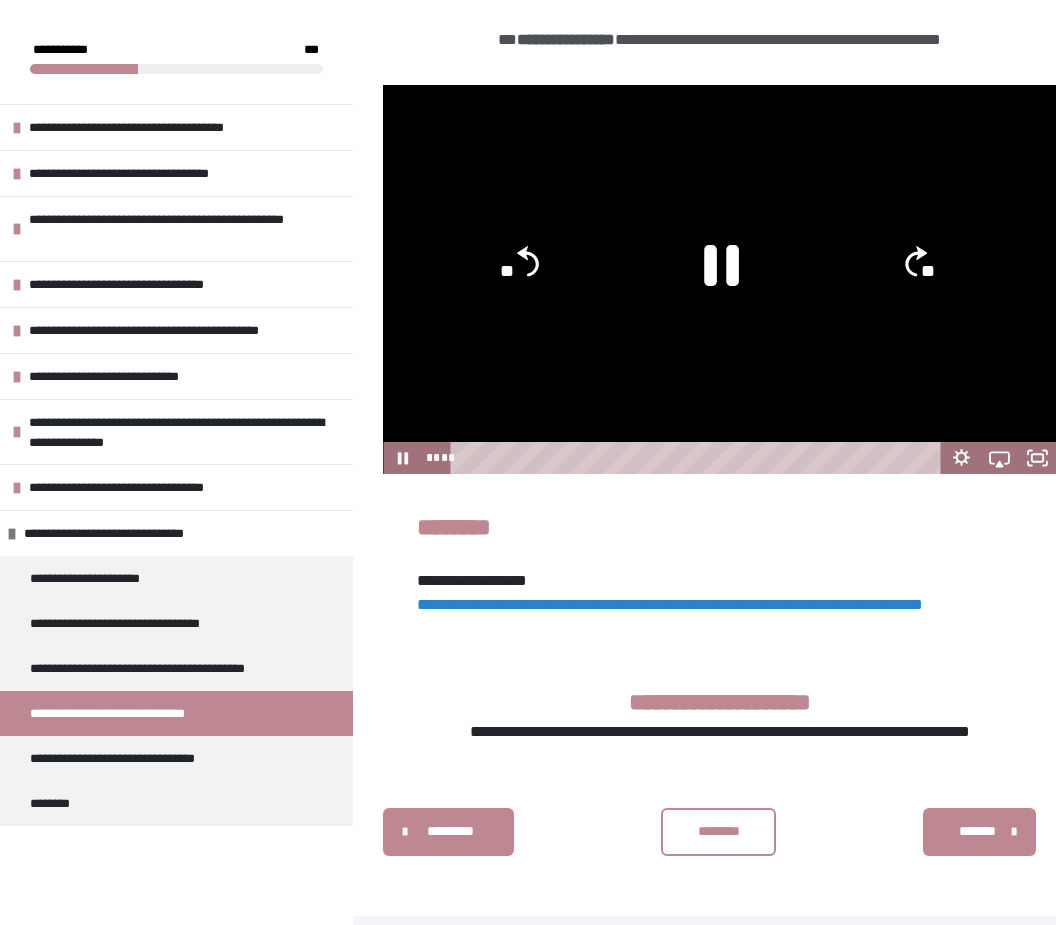 click 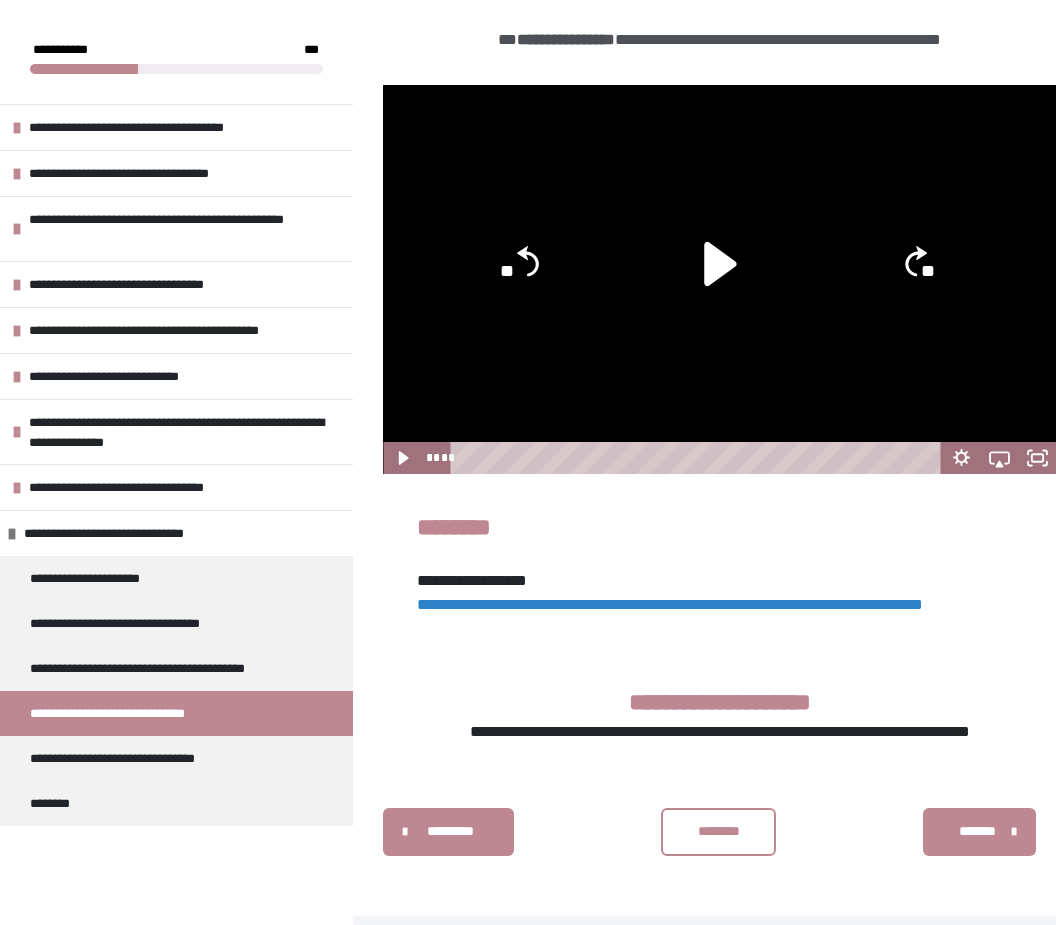 click 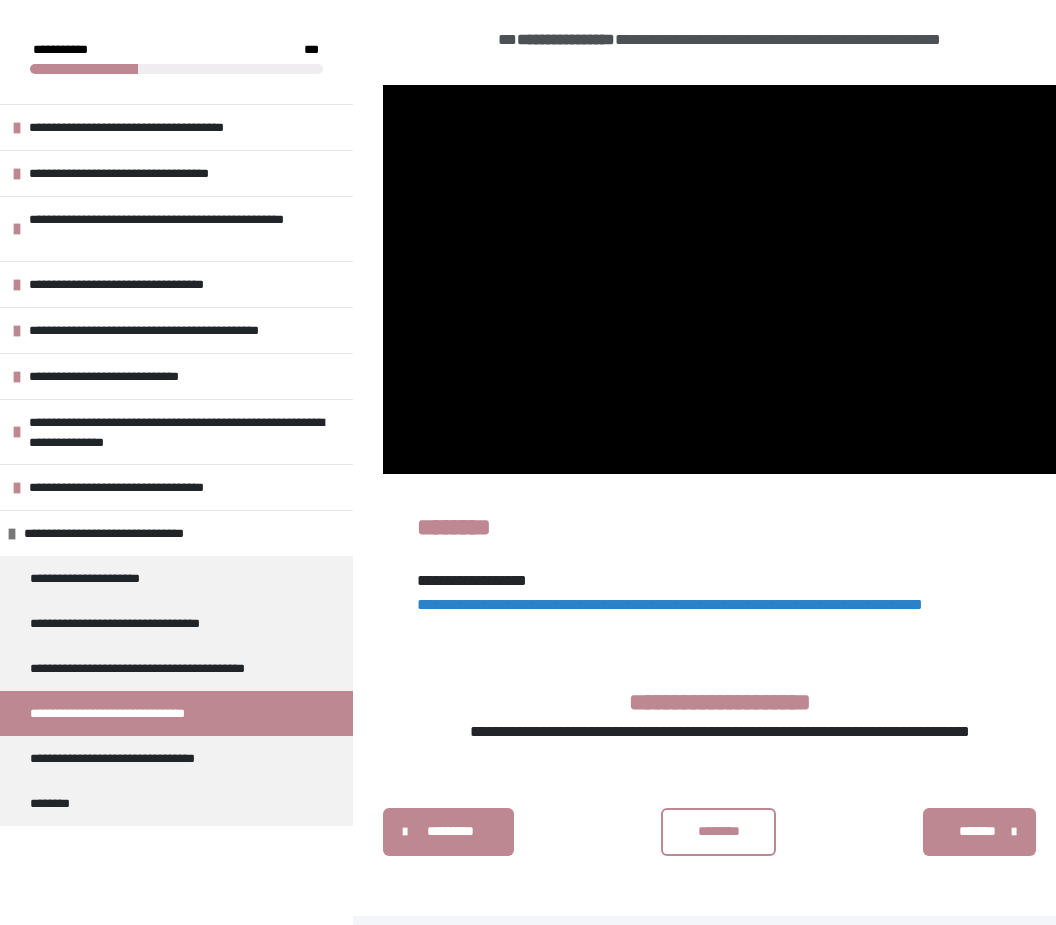 click at bounding box center (719, 279) 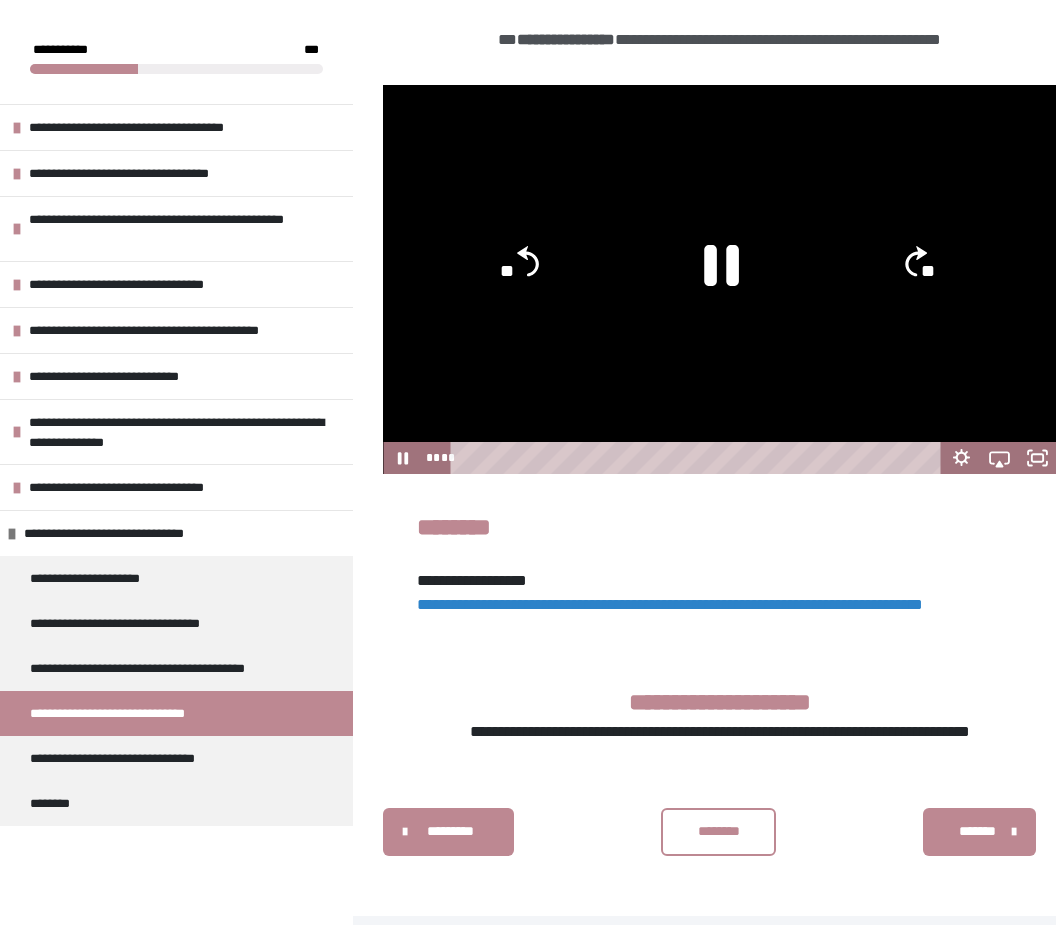 click 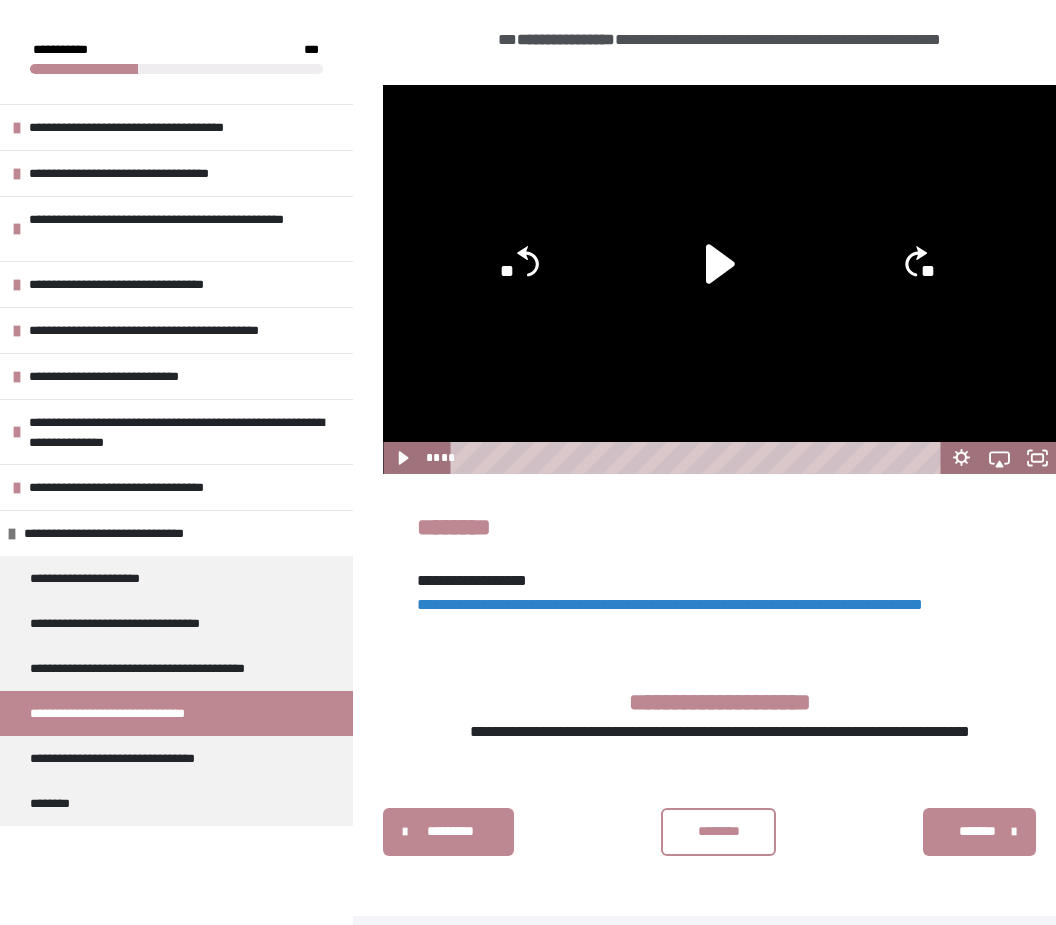 click on "**********" at bounding box center (670, 604) 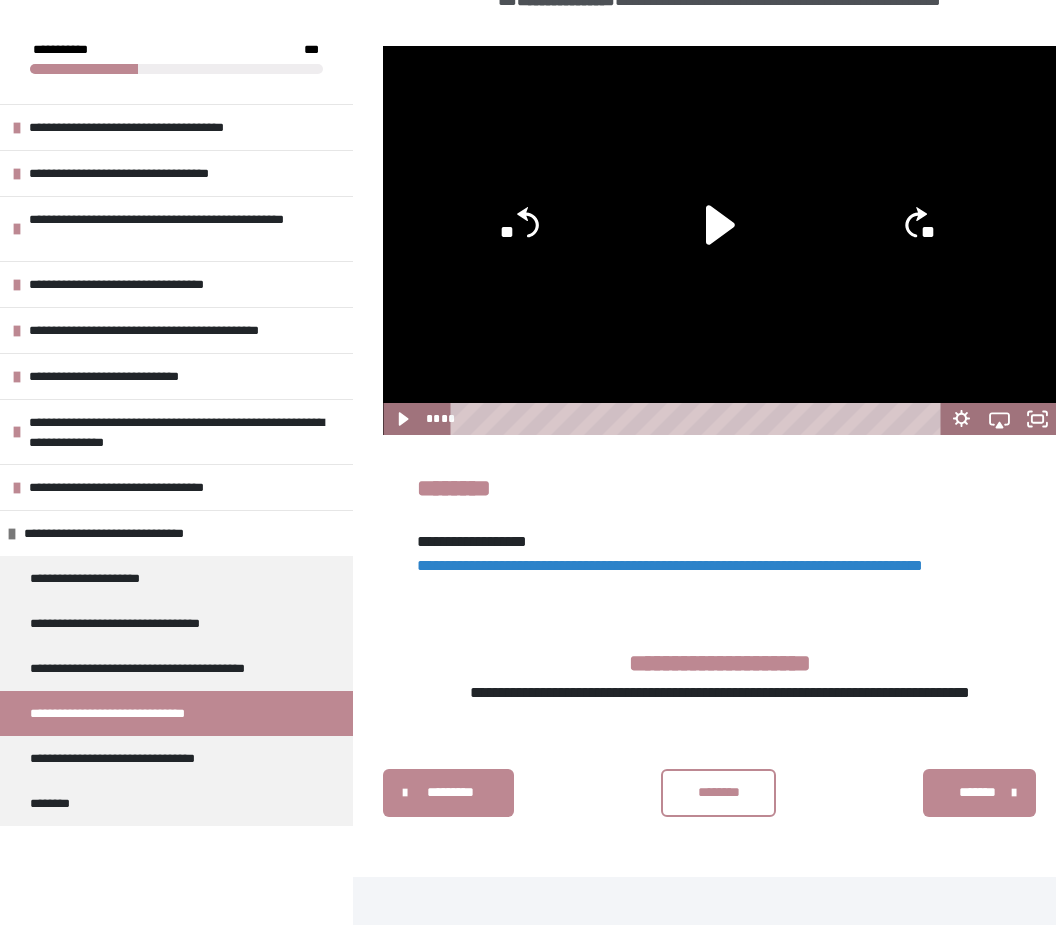 click 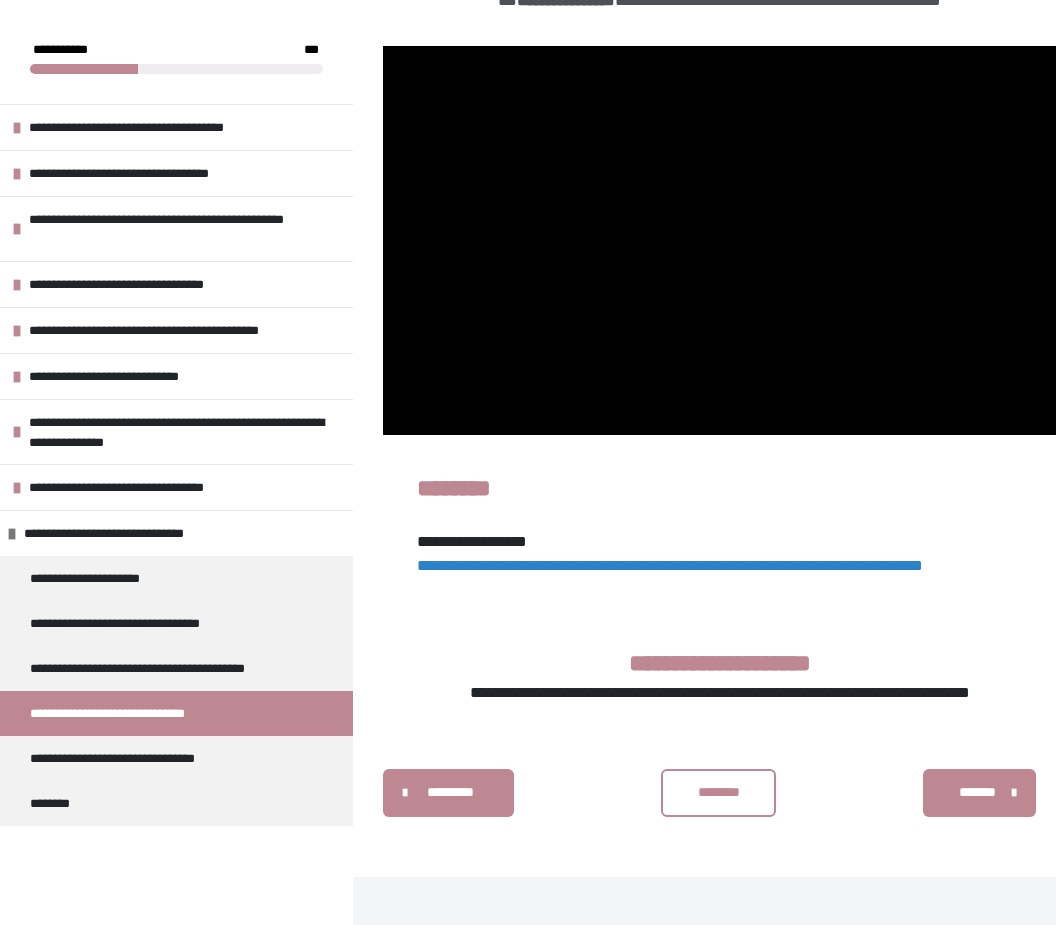 click at bounding box center [719, 240] 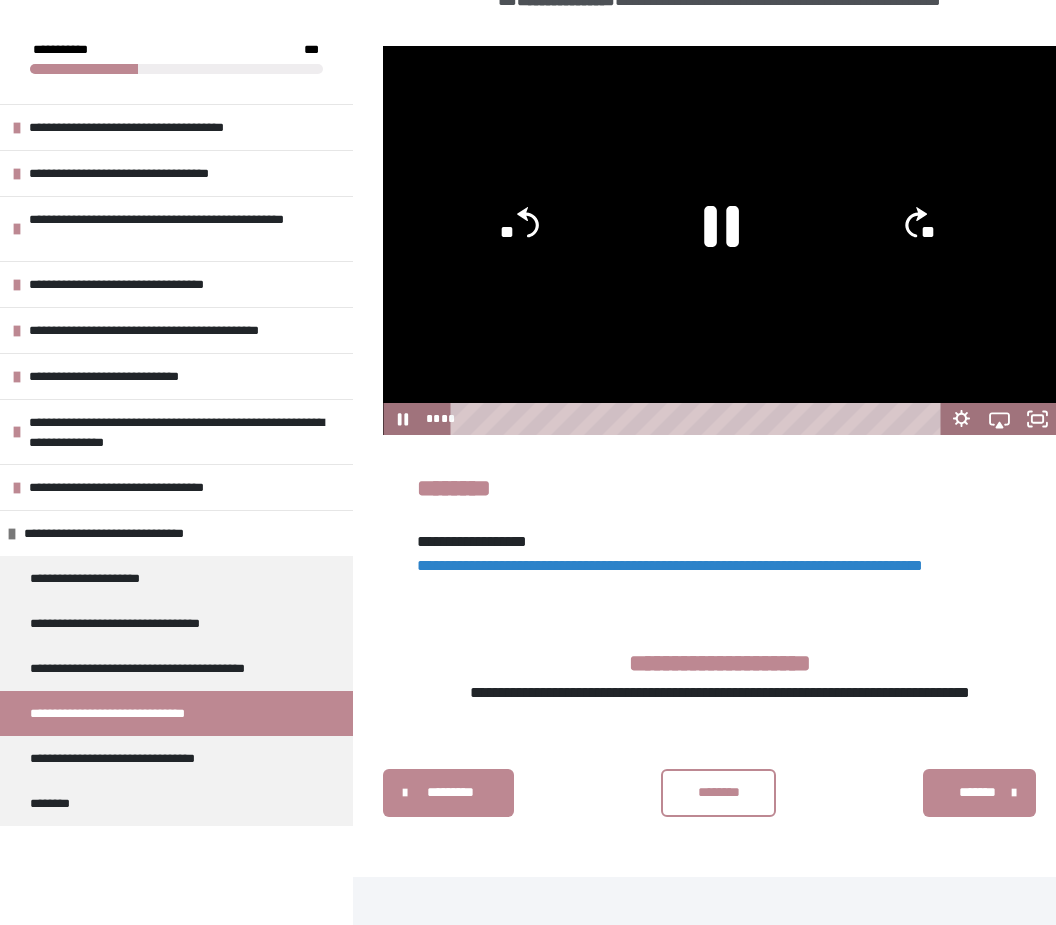 click 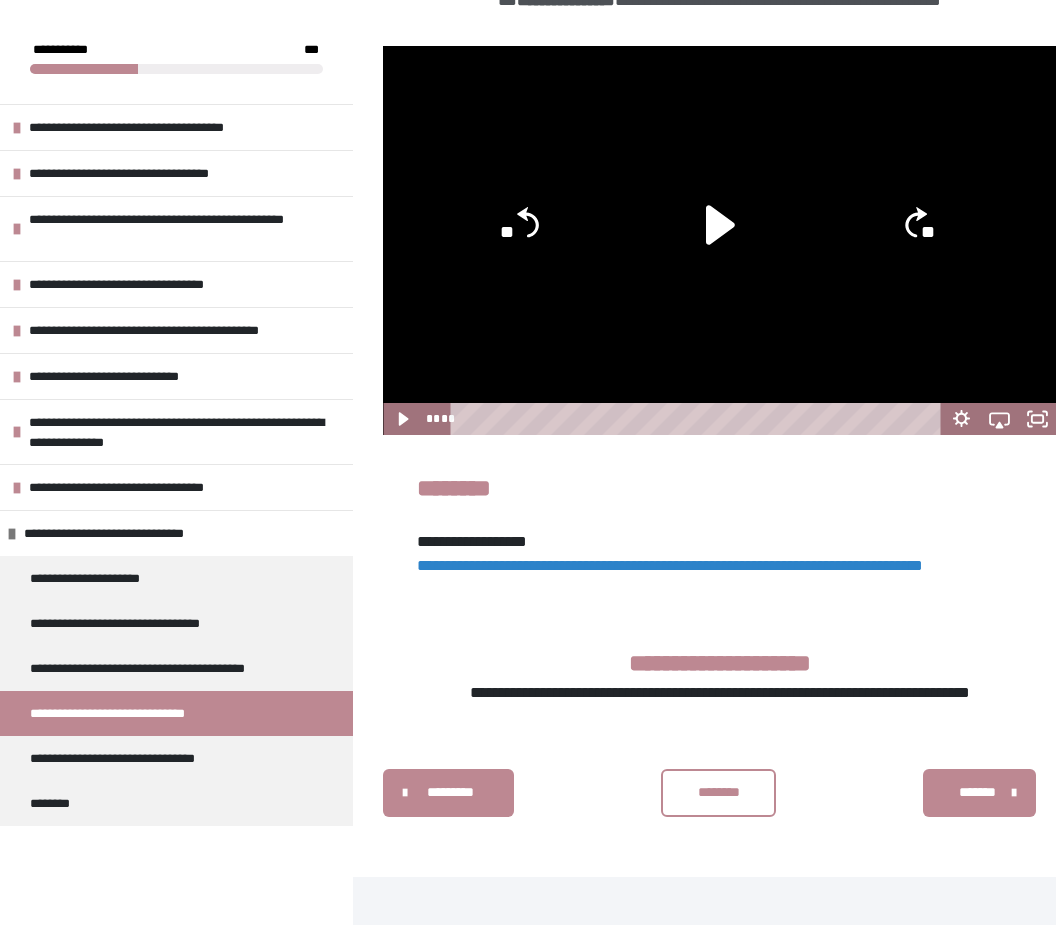 click 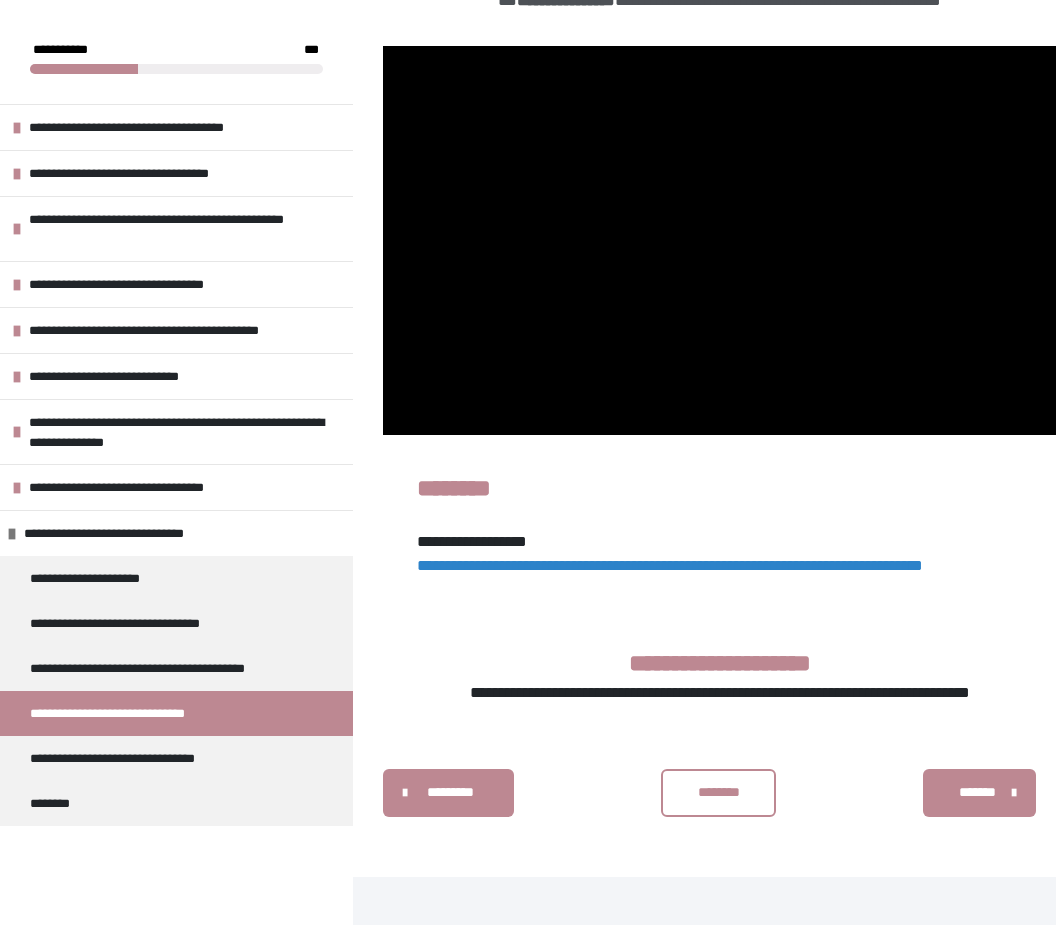 click at bounding box center [719, 240] 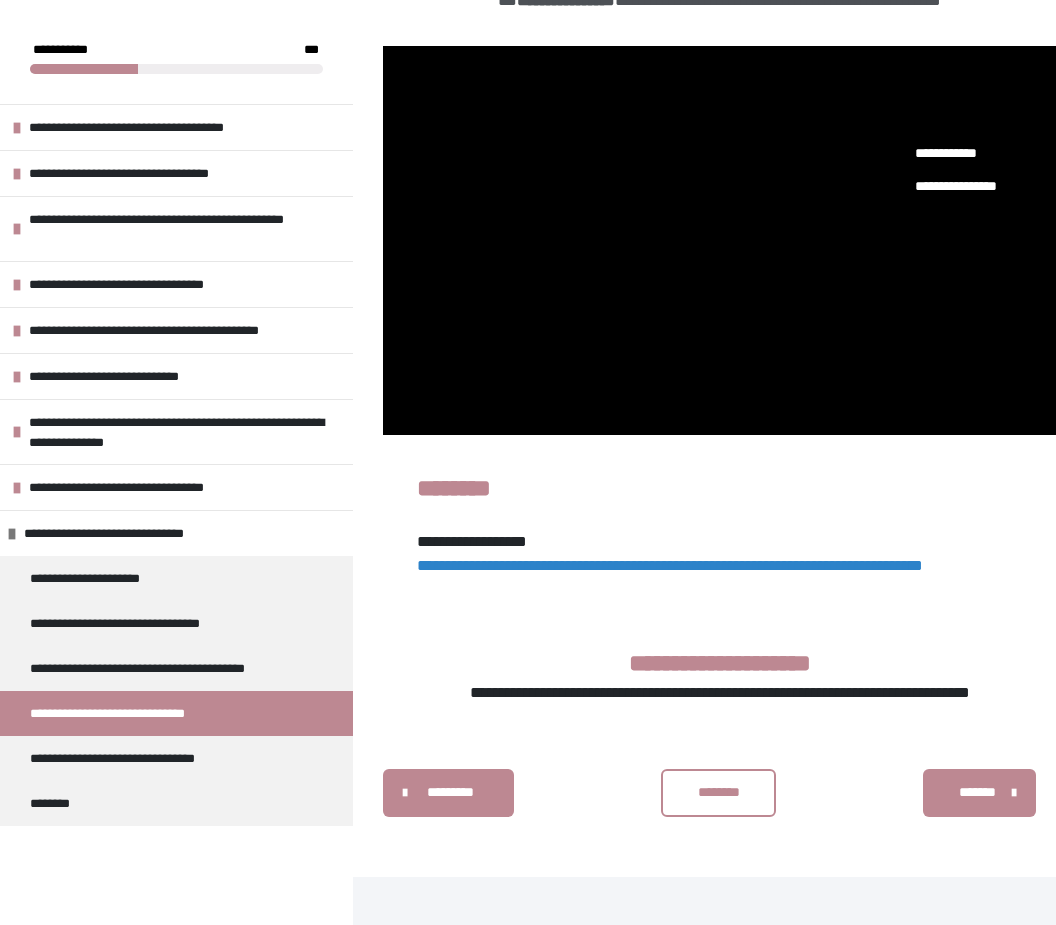 click at bounding box center (719, 240) 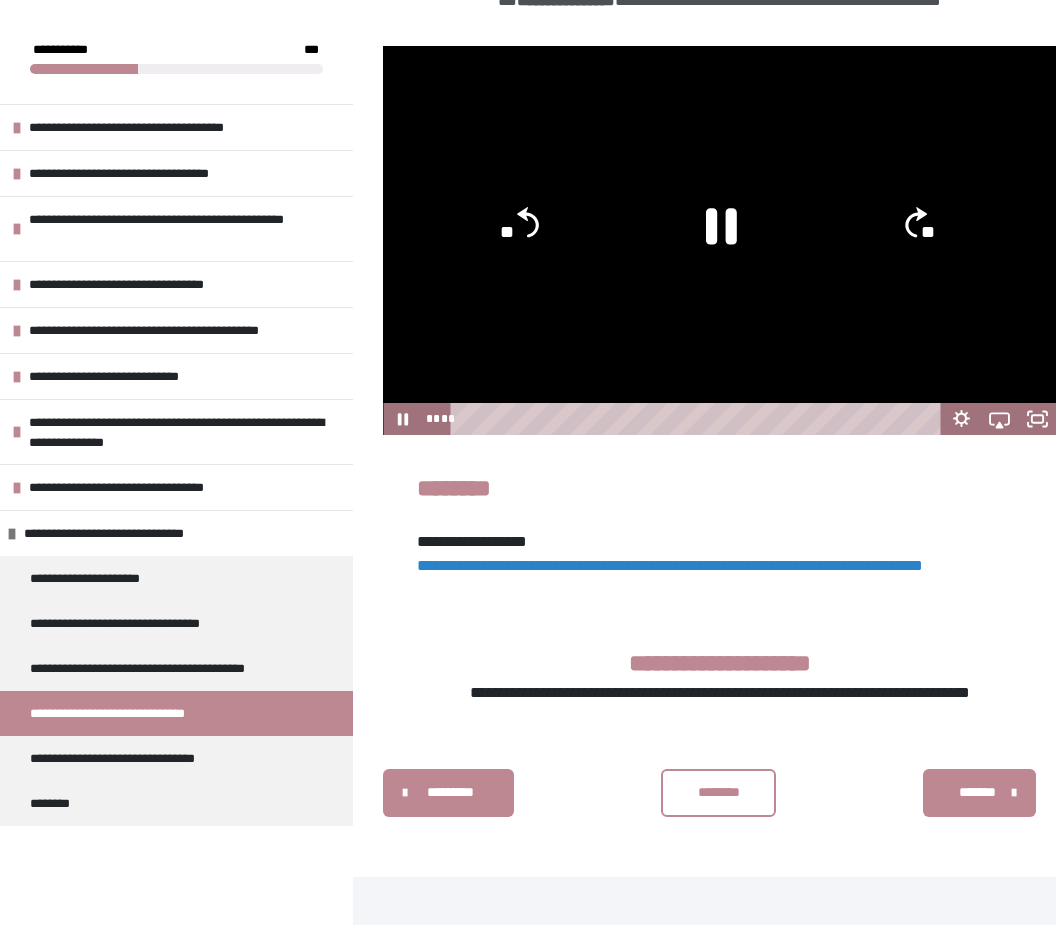 click 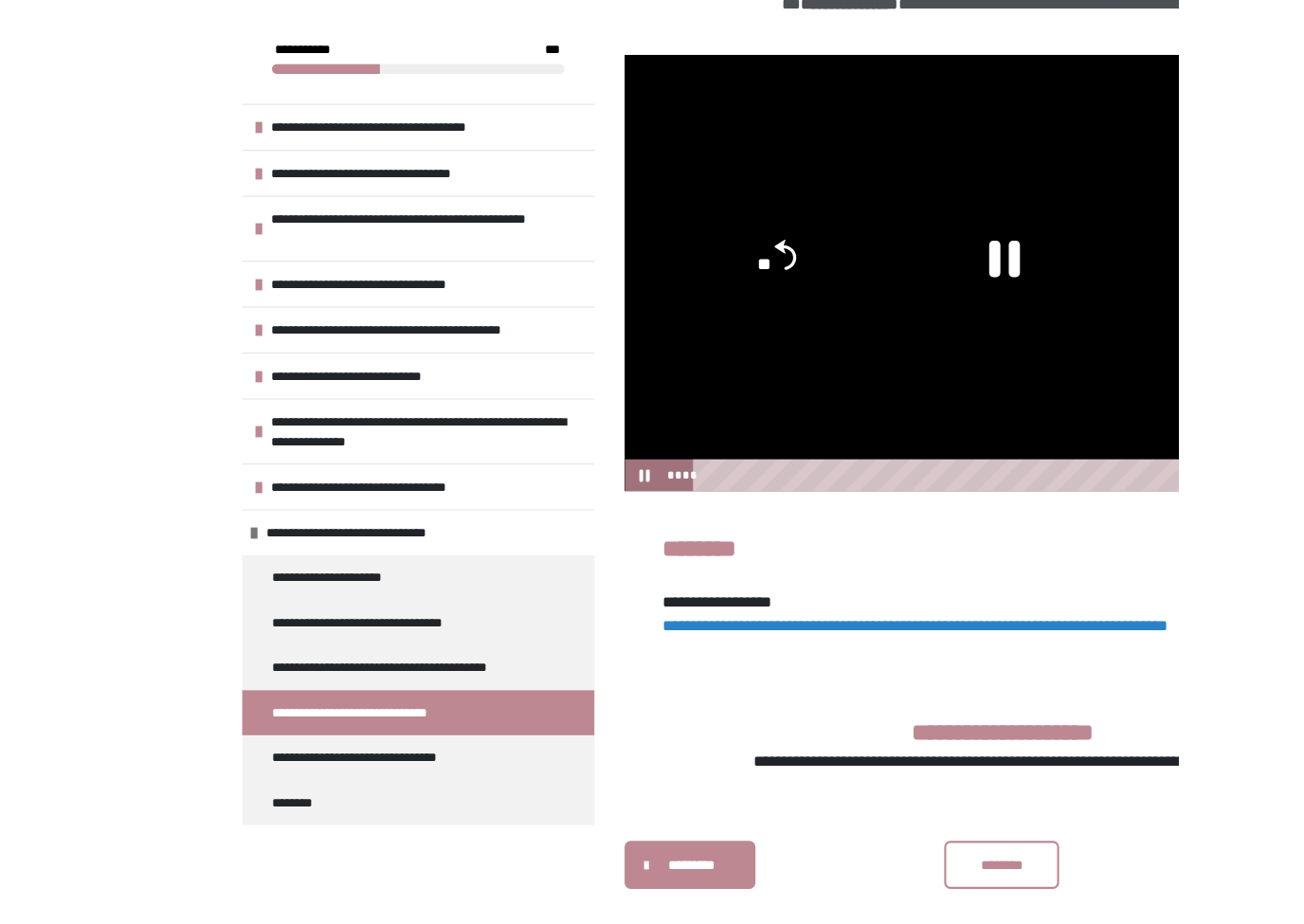 scroll, scrollTop: 23, scrollLeft: 0, axis: vertical 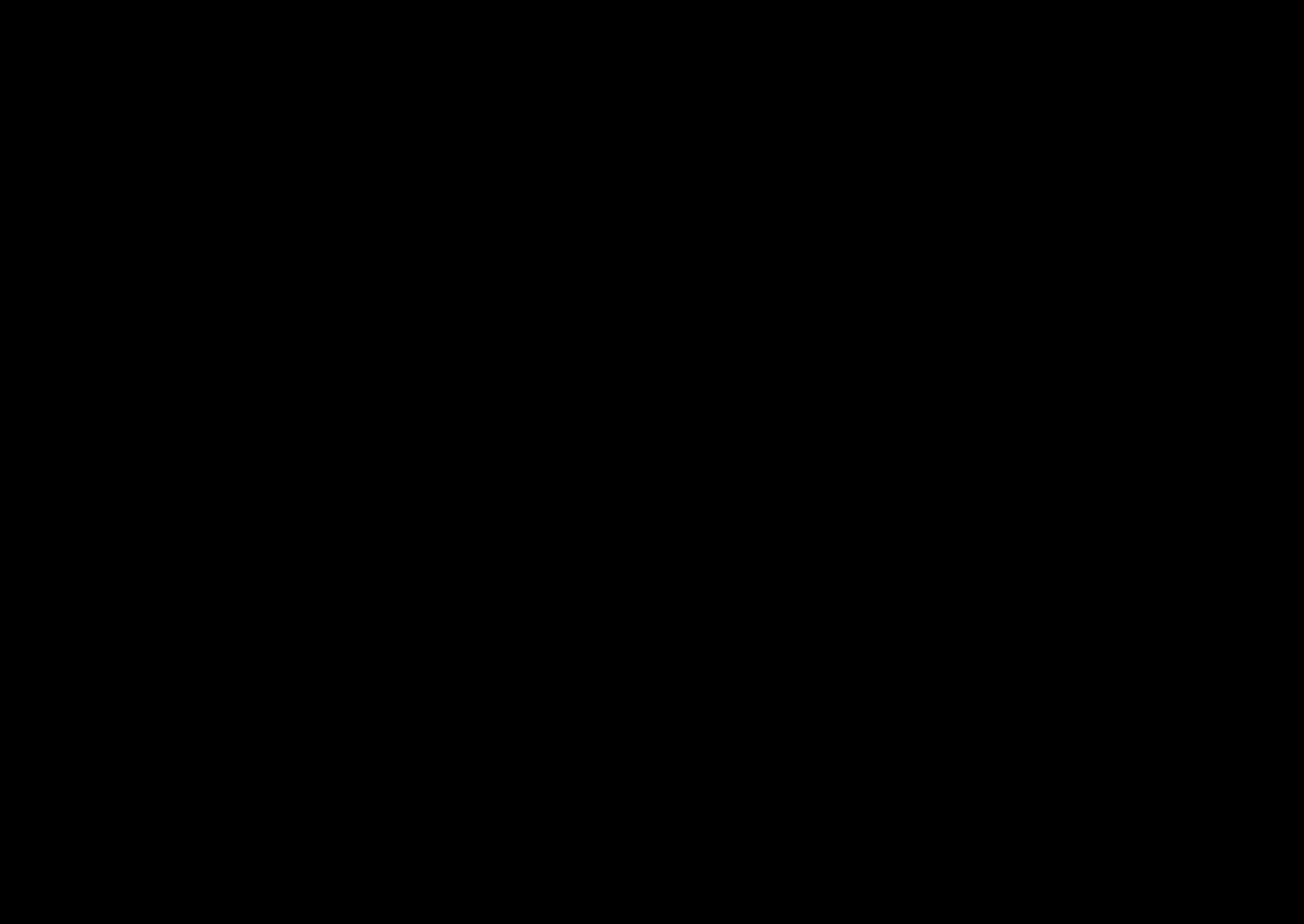 click at bounding box center [652, 462] 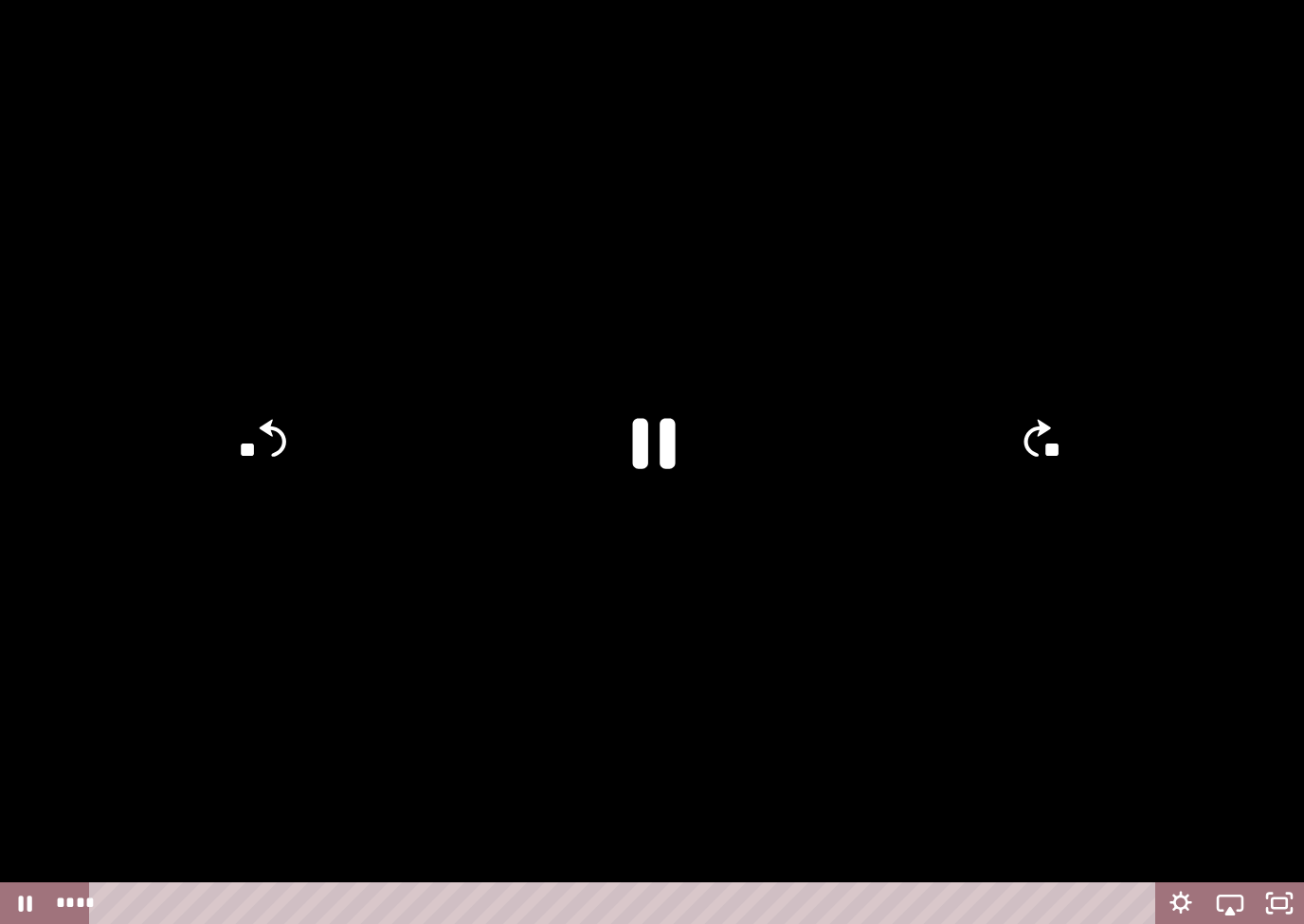 click 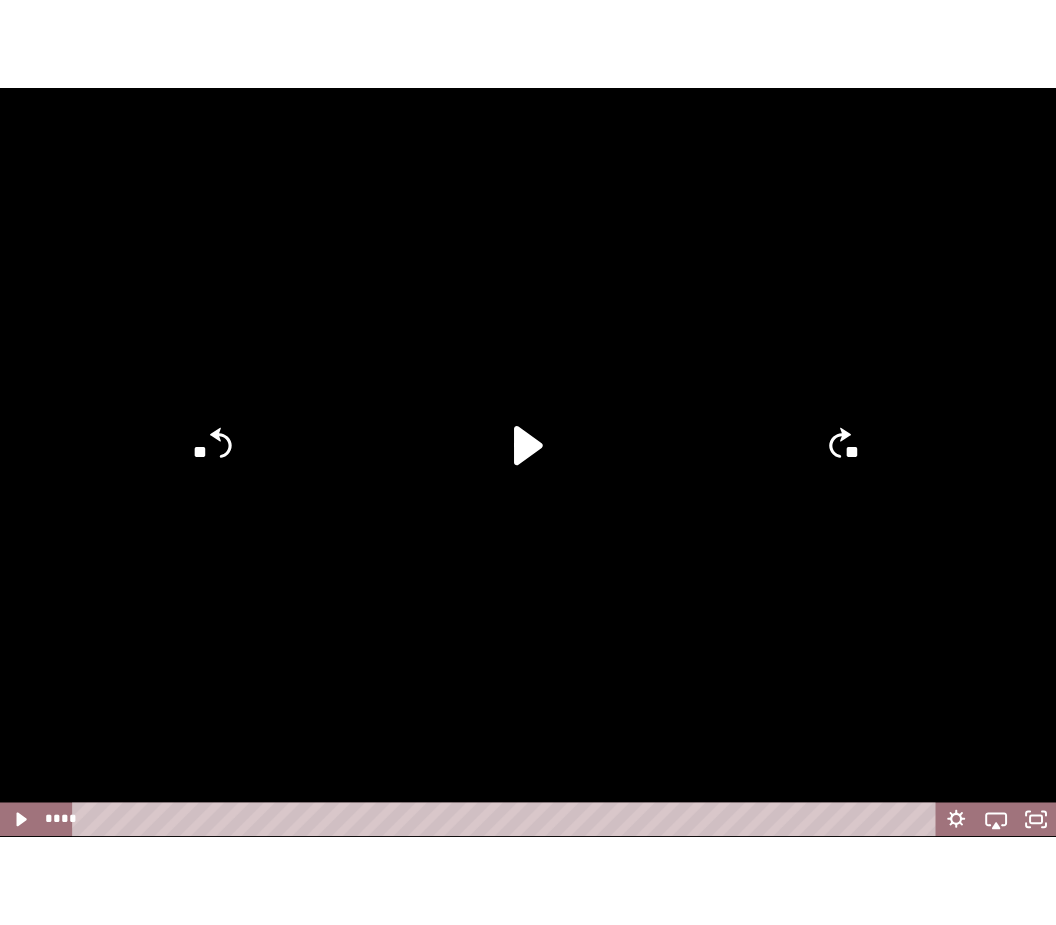 scroll, scrollTop: 465, scrollLeft: 0, axis: vertical 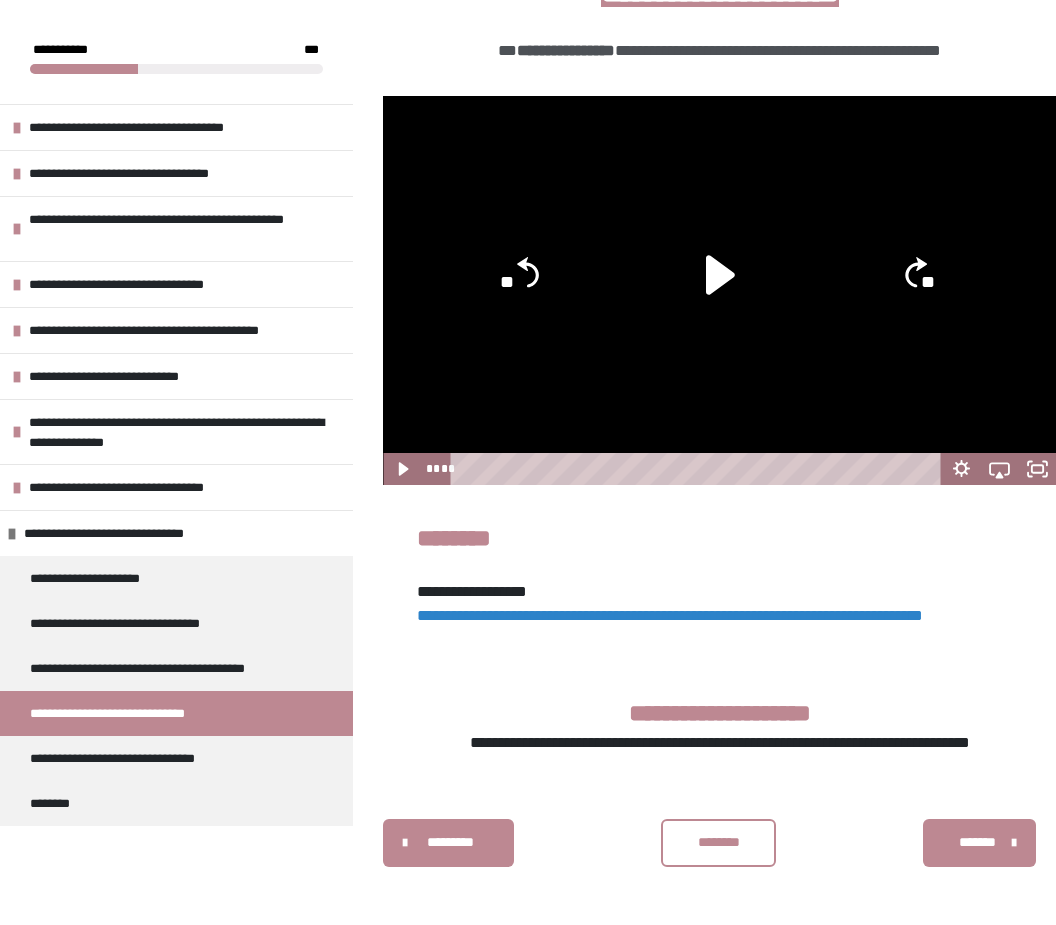 click 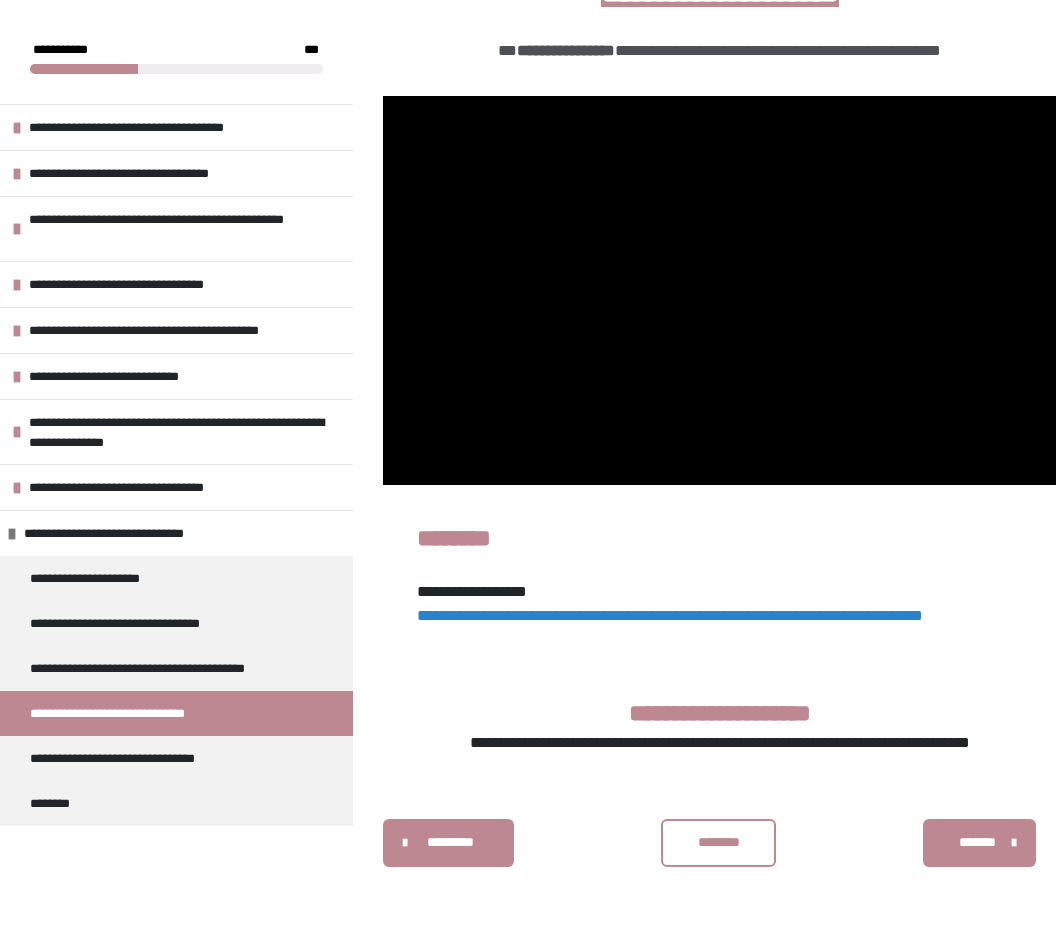 click at bounding box center [719, 290] 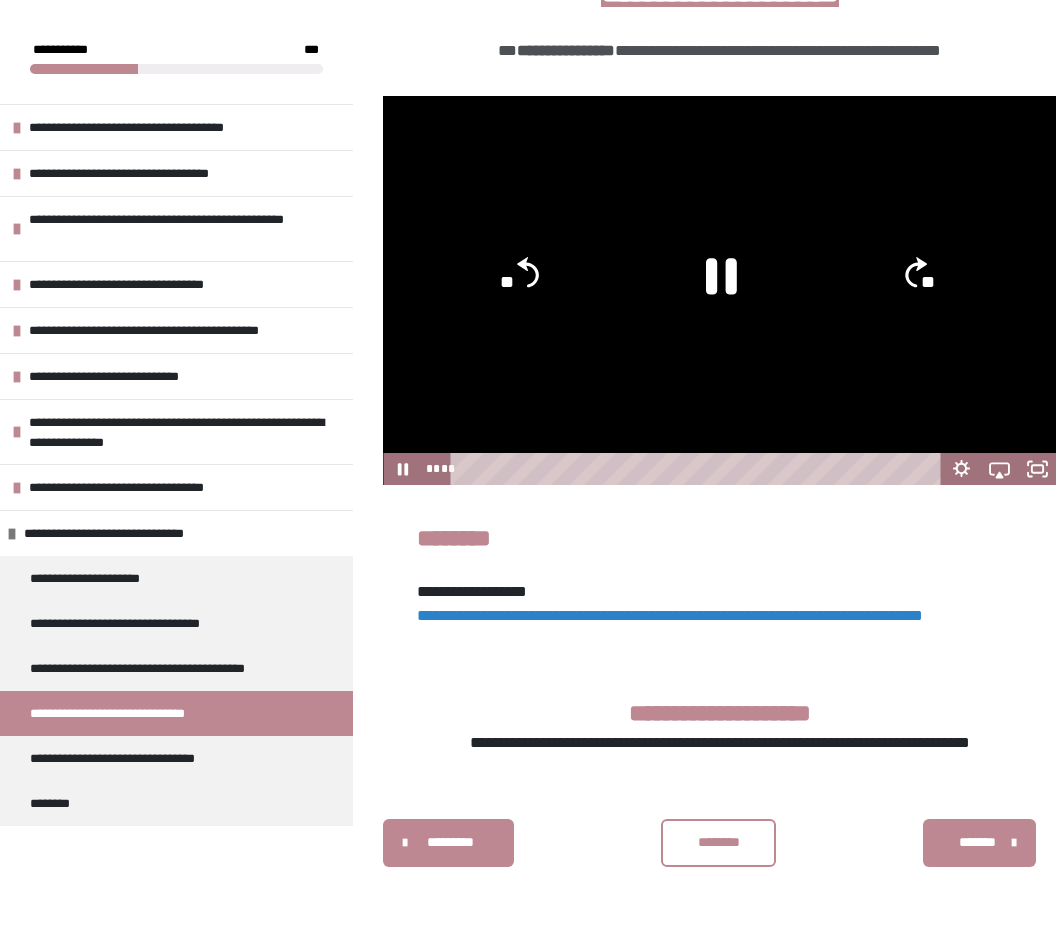 click 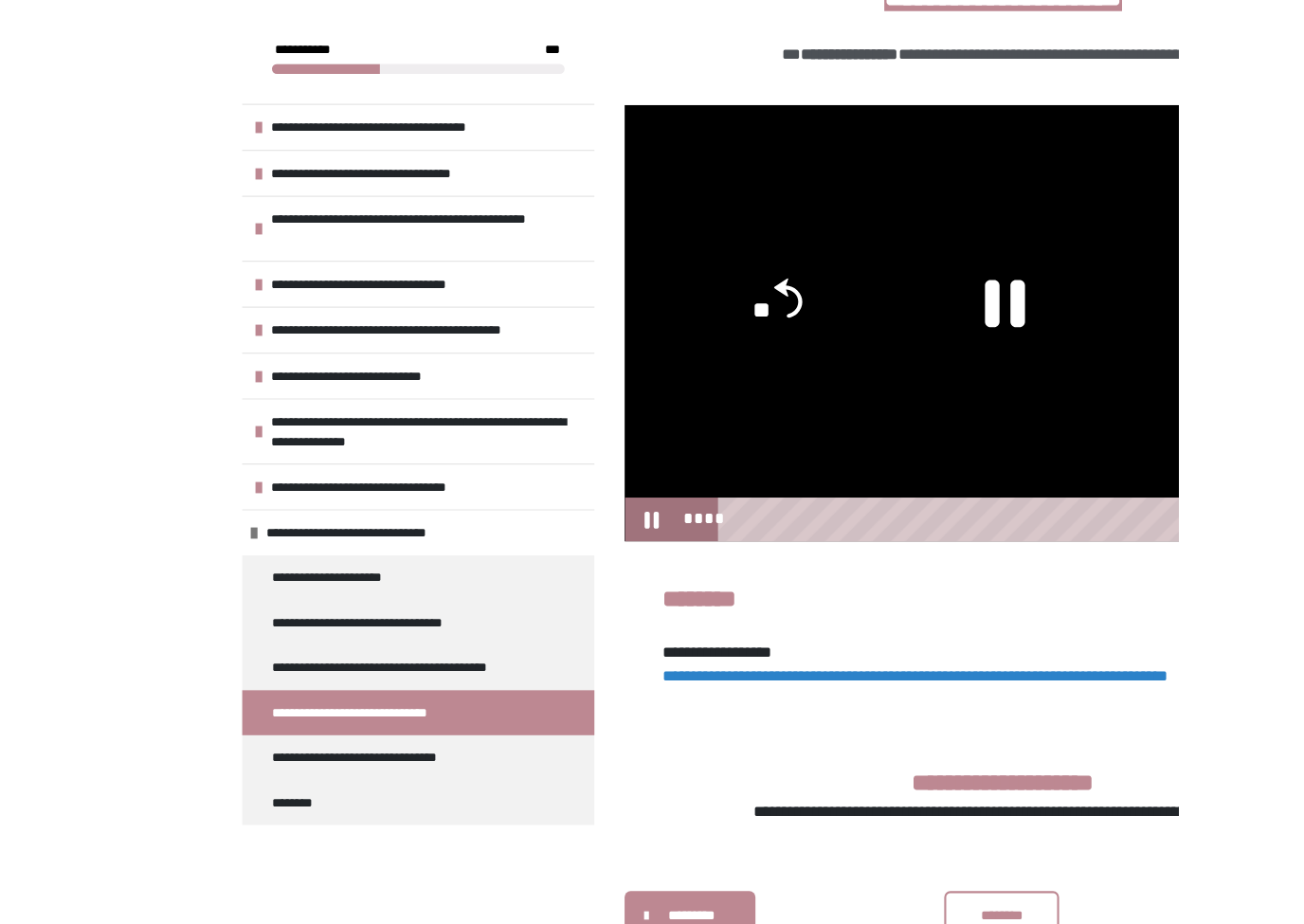 scroll, scrollTop: 23, scrollLeft: 0, axis: vertical 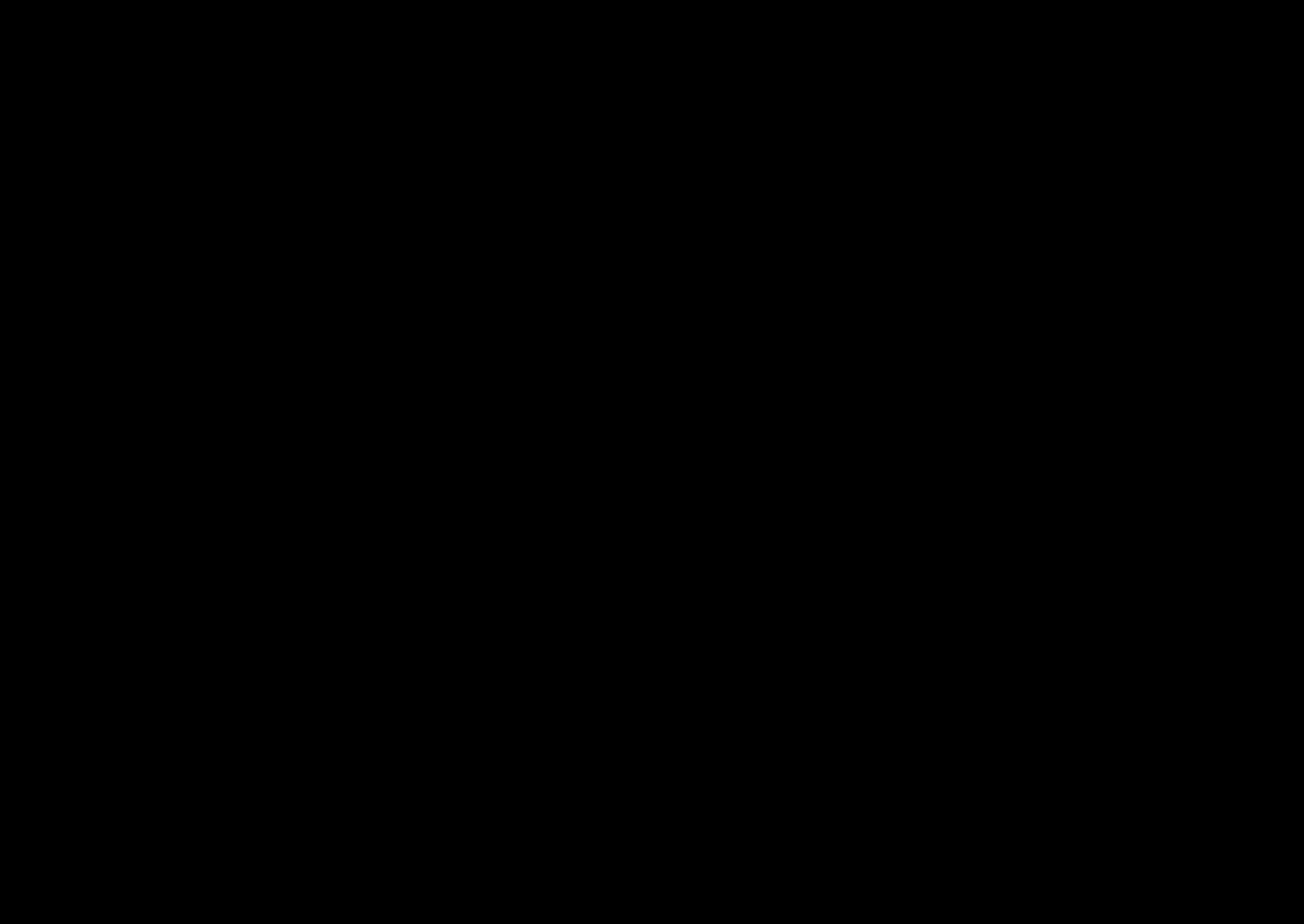 click at bounding box center (652, 462) 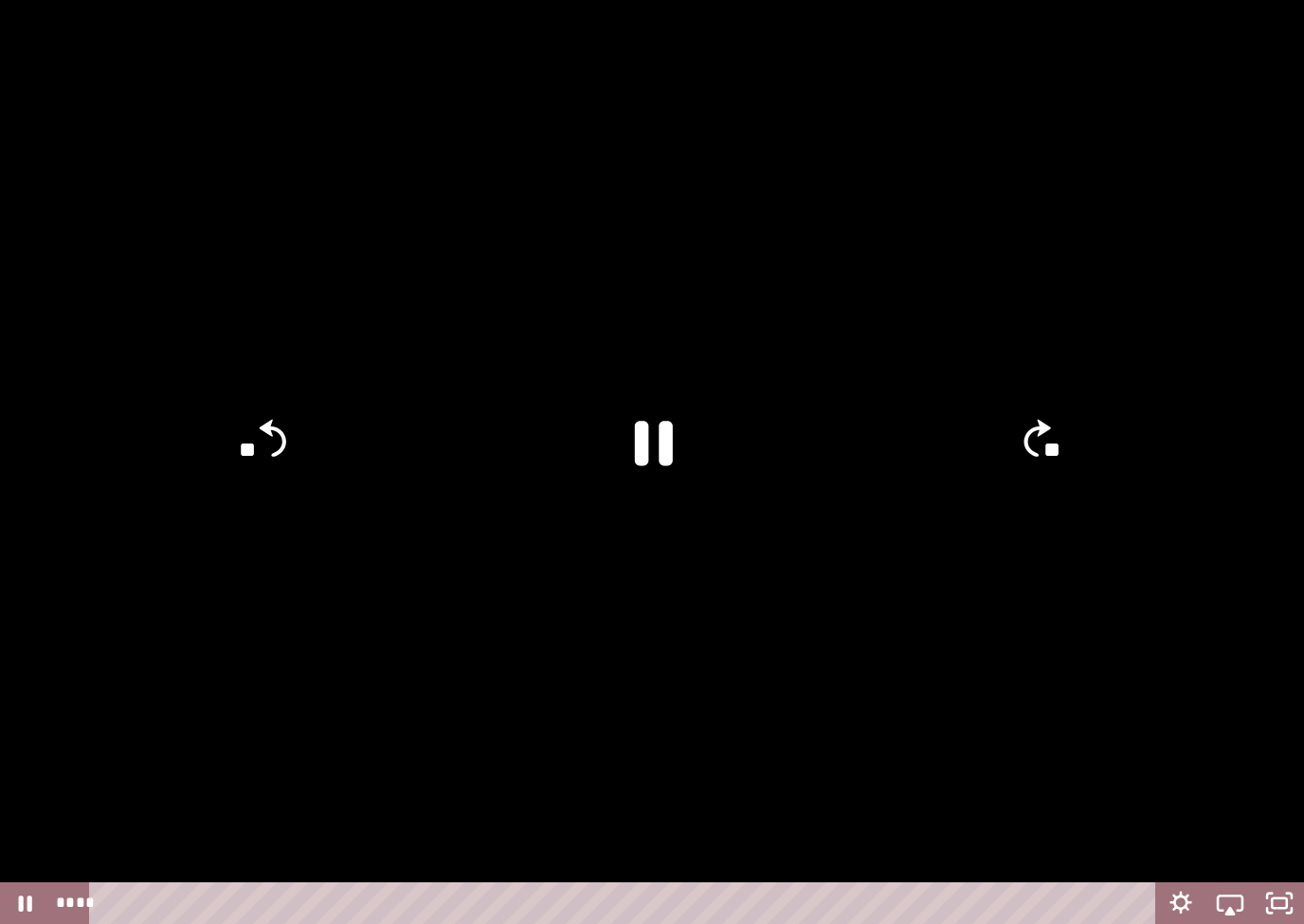 click 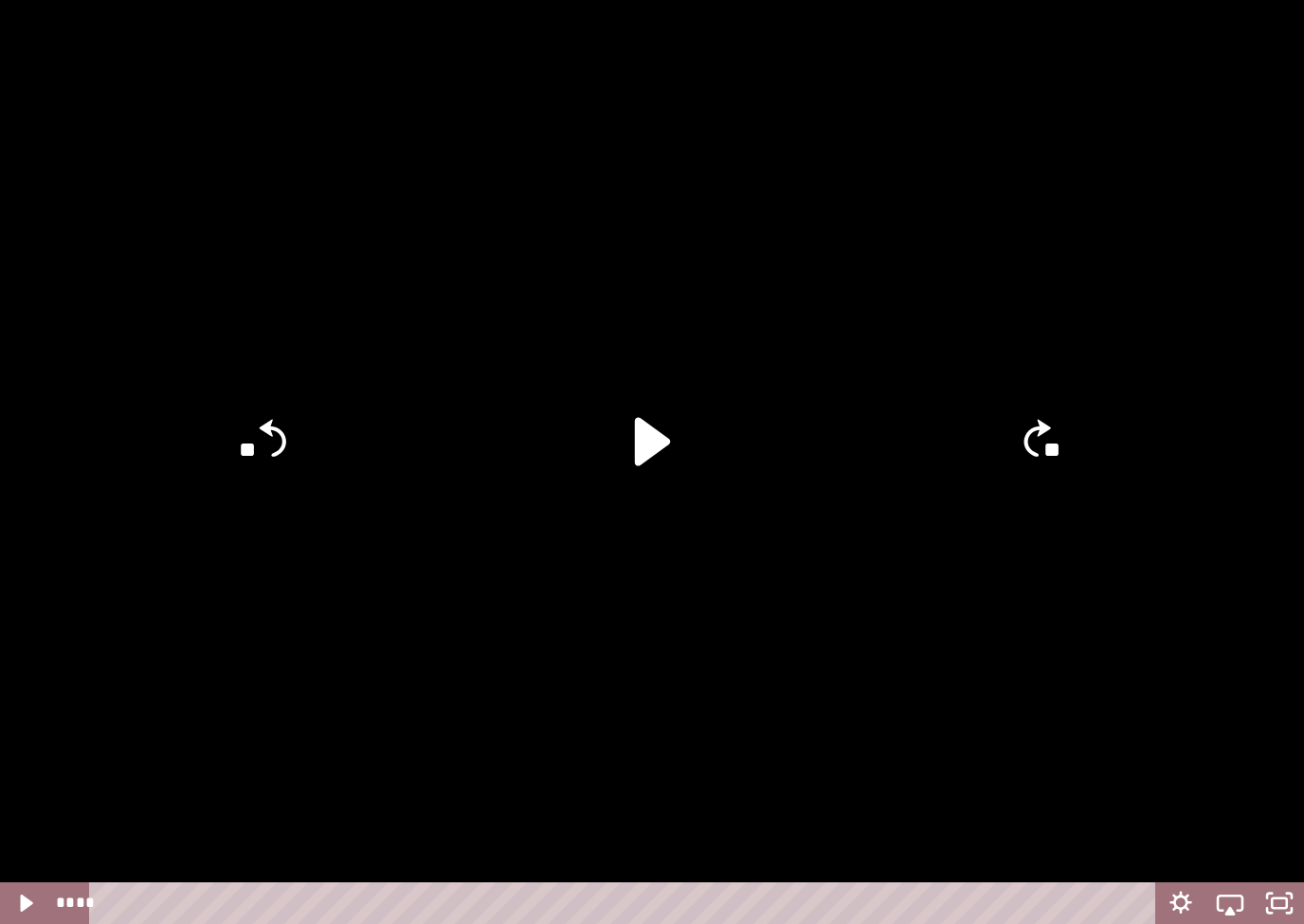 click 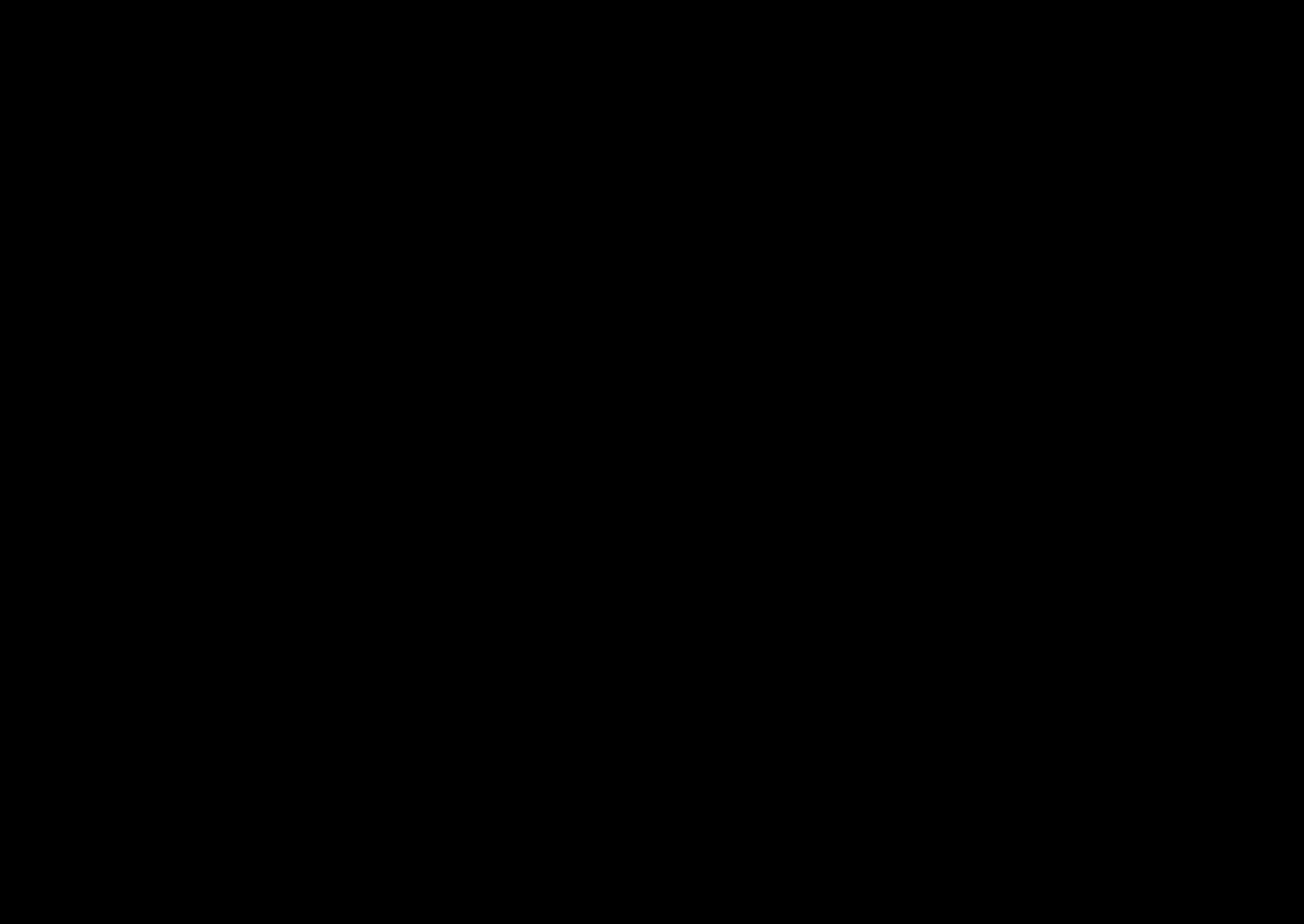 click at bounding box center (652, 462) 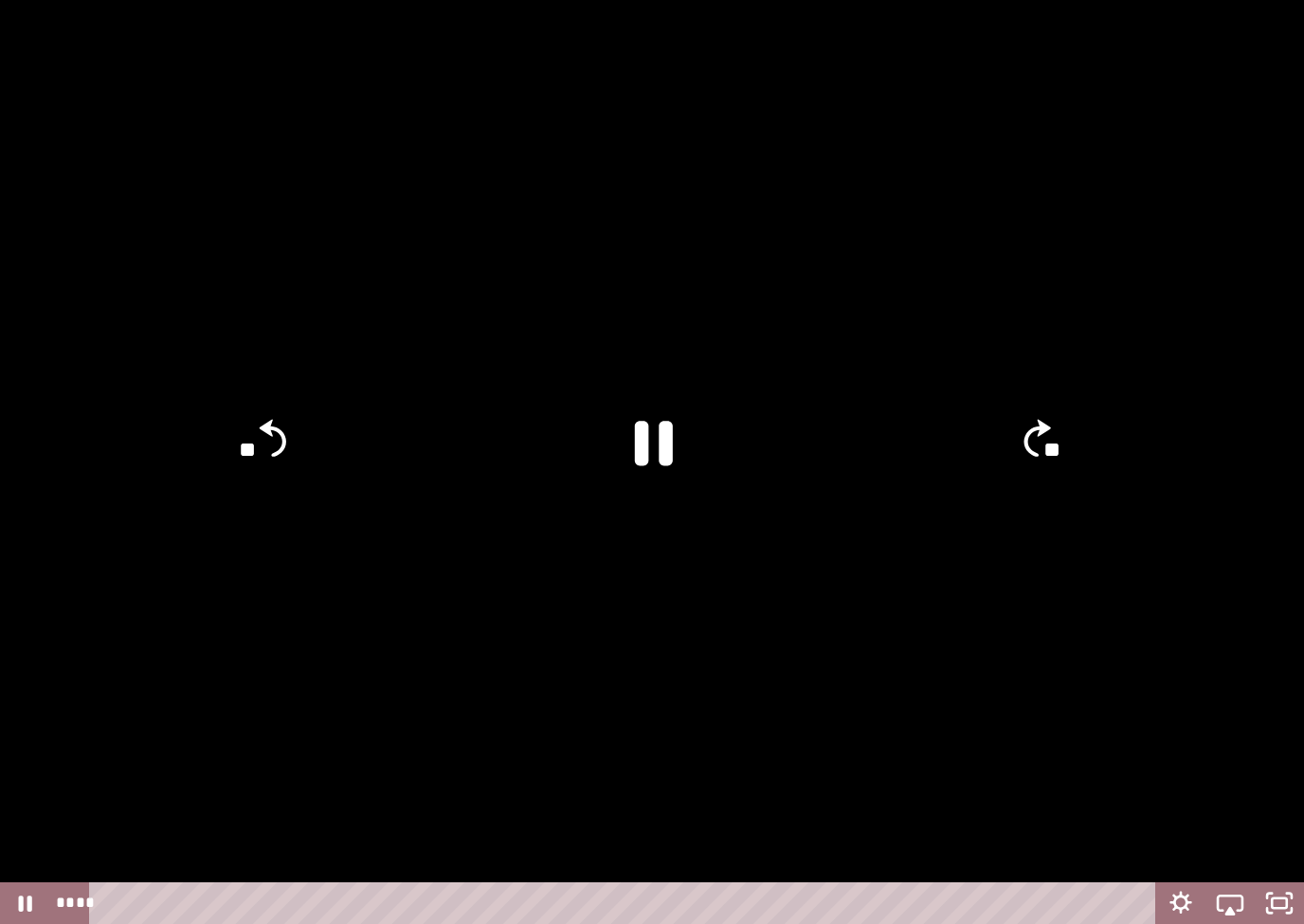 click 